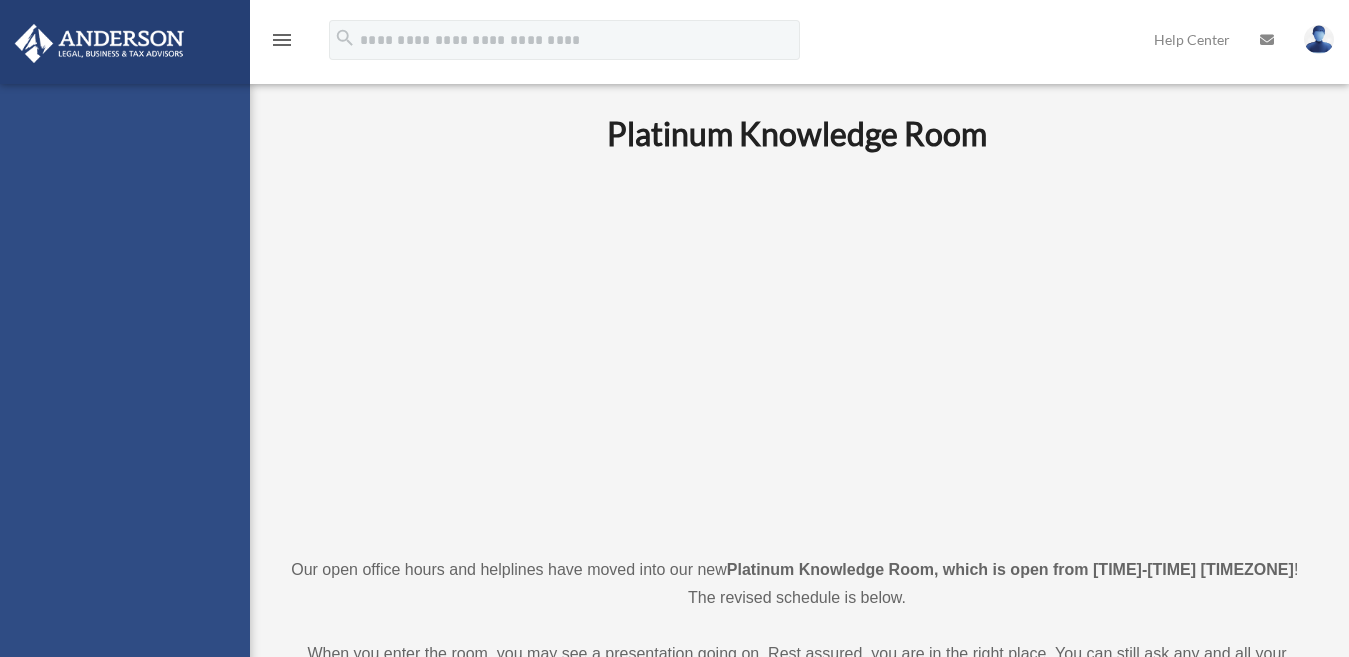 scroll, scrollTop: 600, scrollLeft: 0, axis: vertical 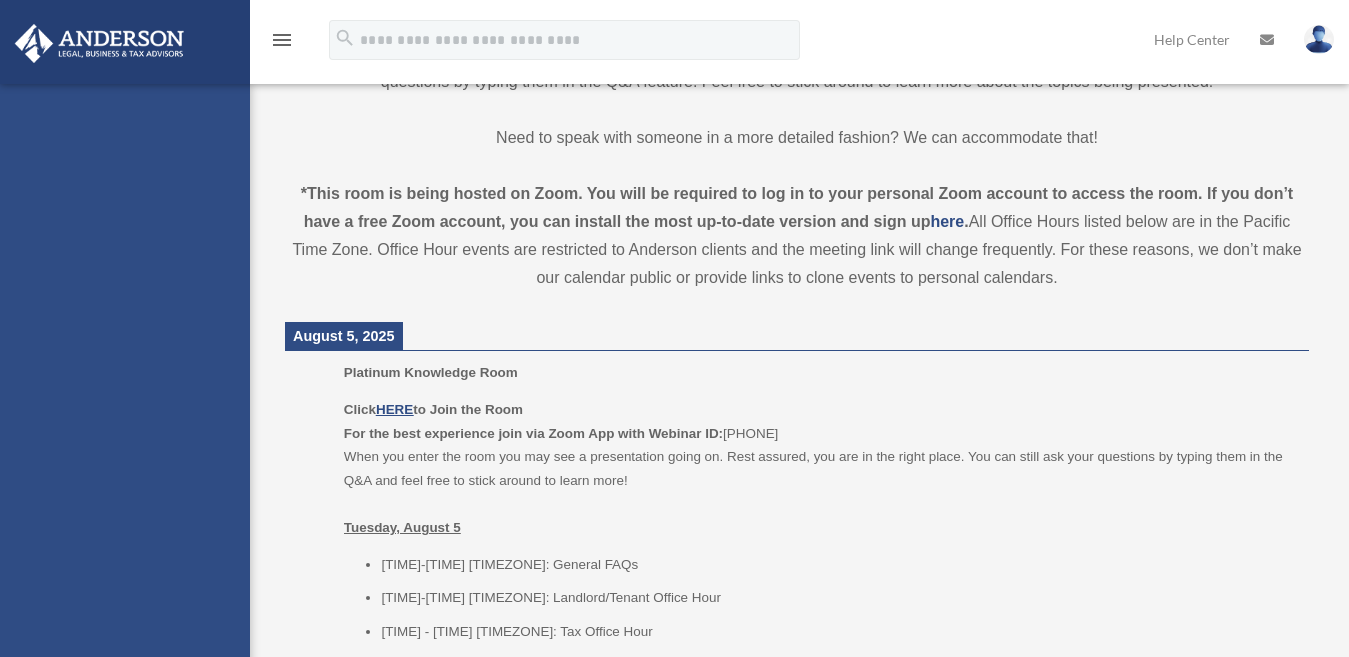 click on "menu" at bounding box center [282, 40] 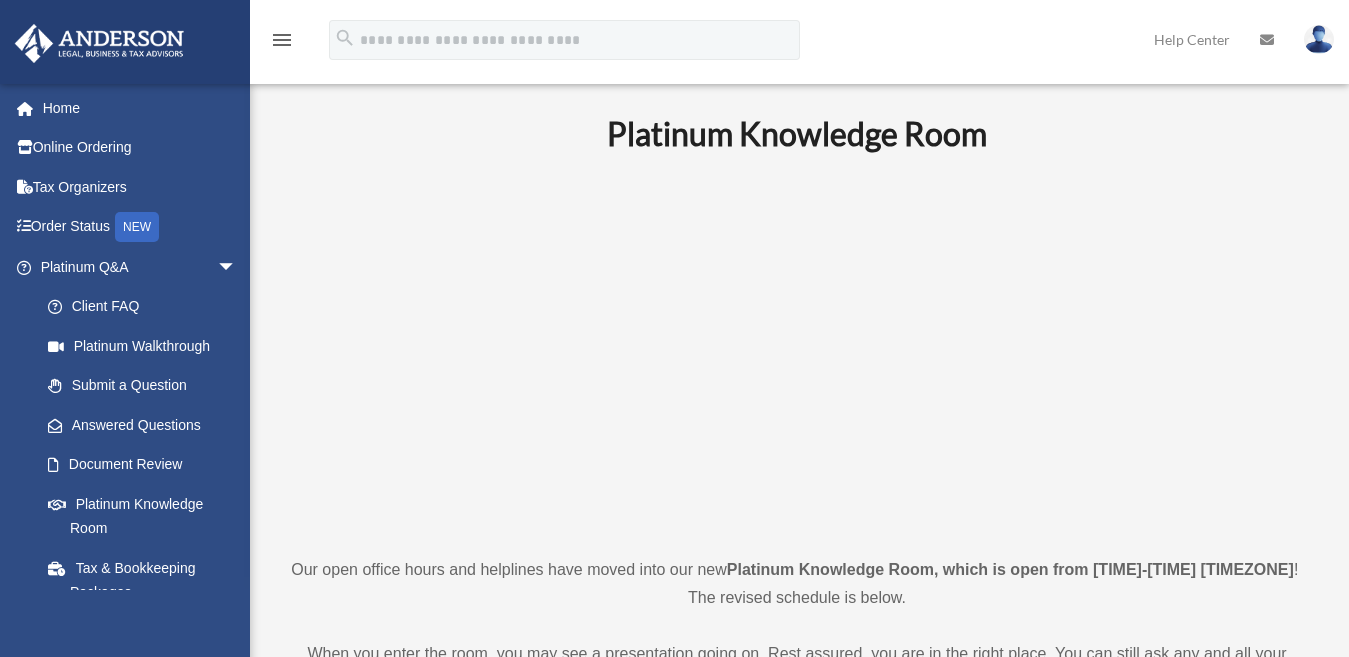 scroll, scrollTop: 600, scrollLeft: 0, axis: vertical 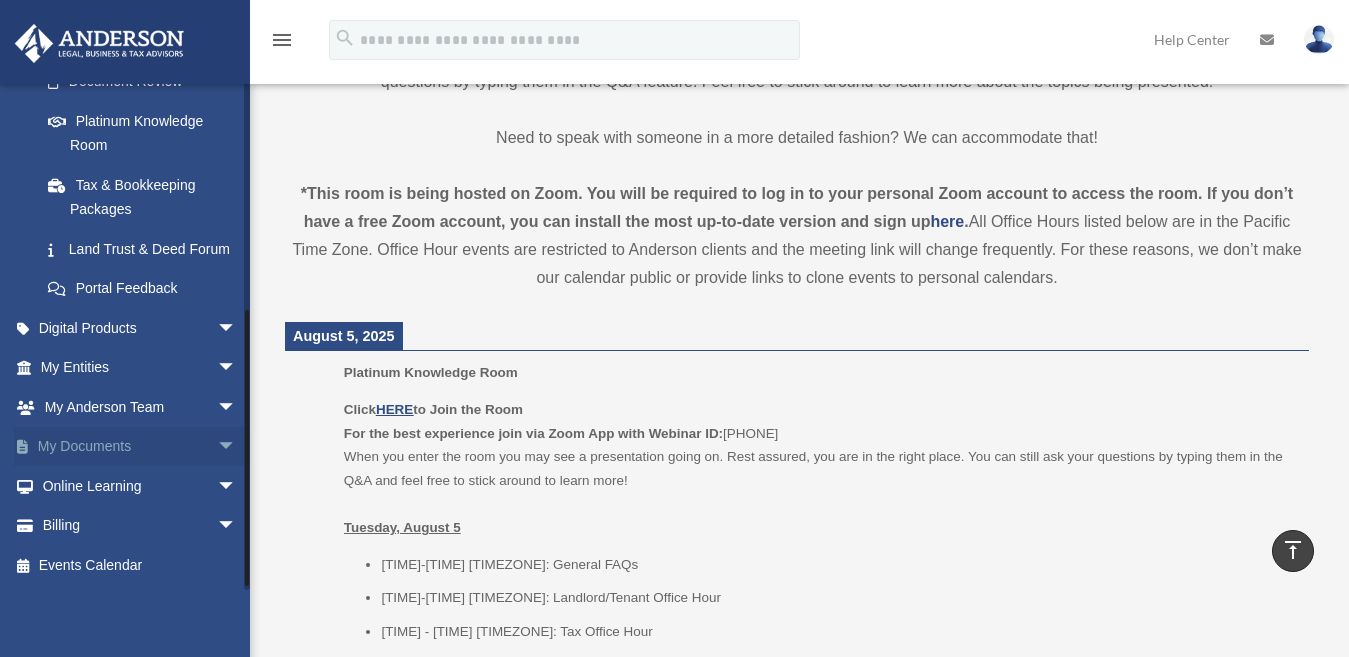 click on "arrow_drop_down" at bounding box center [237, 447] 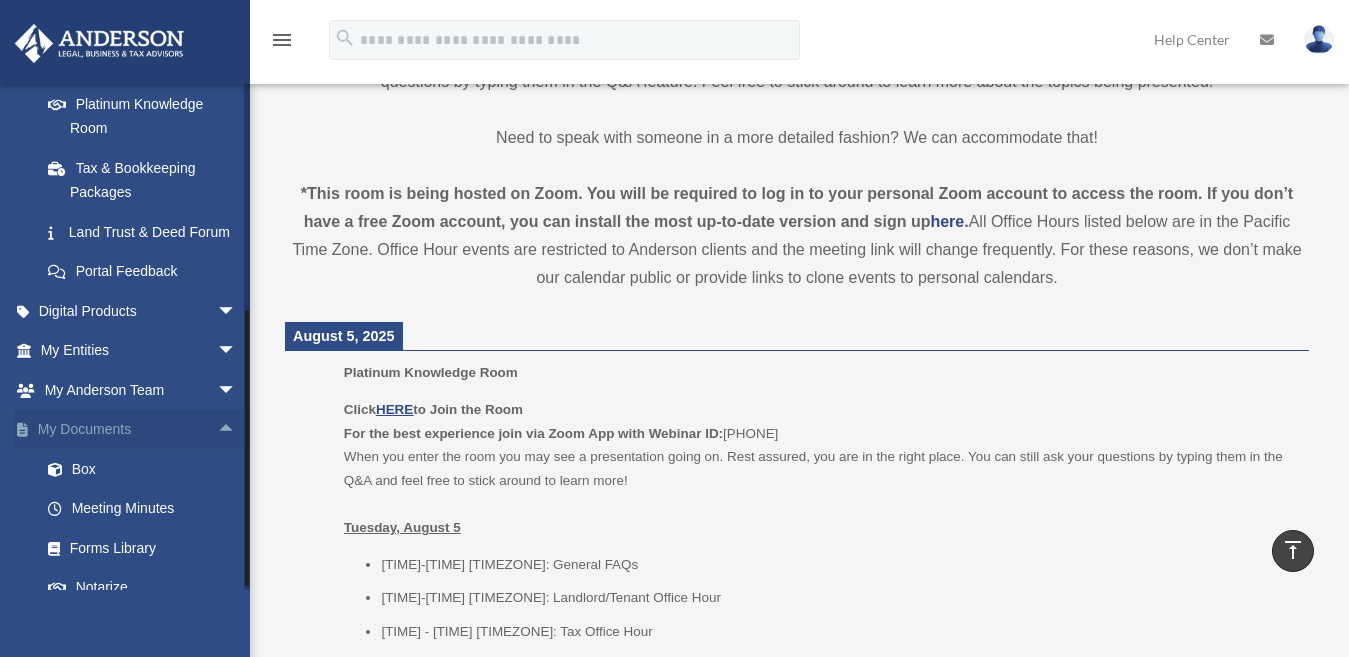 click on "arrow_drop_up" at bounding box center (237, 430) 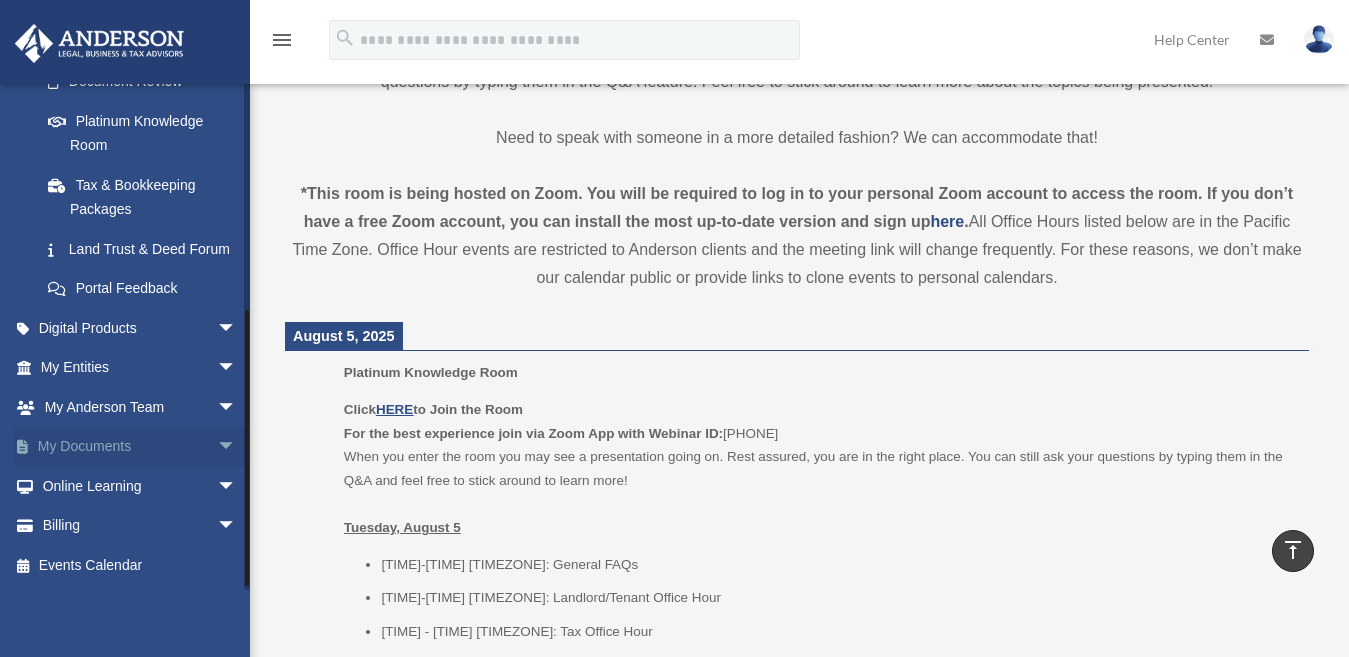 scroll, scrollTop: 407, scrollLeft: 0, axis: vertical 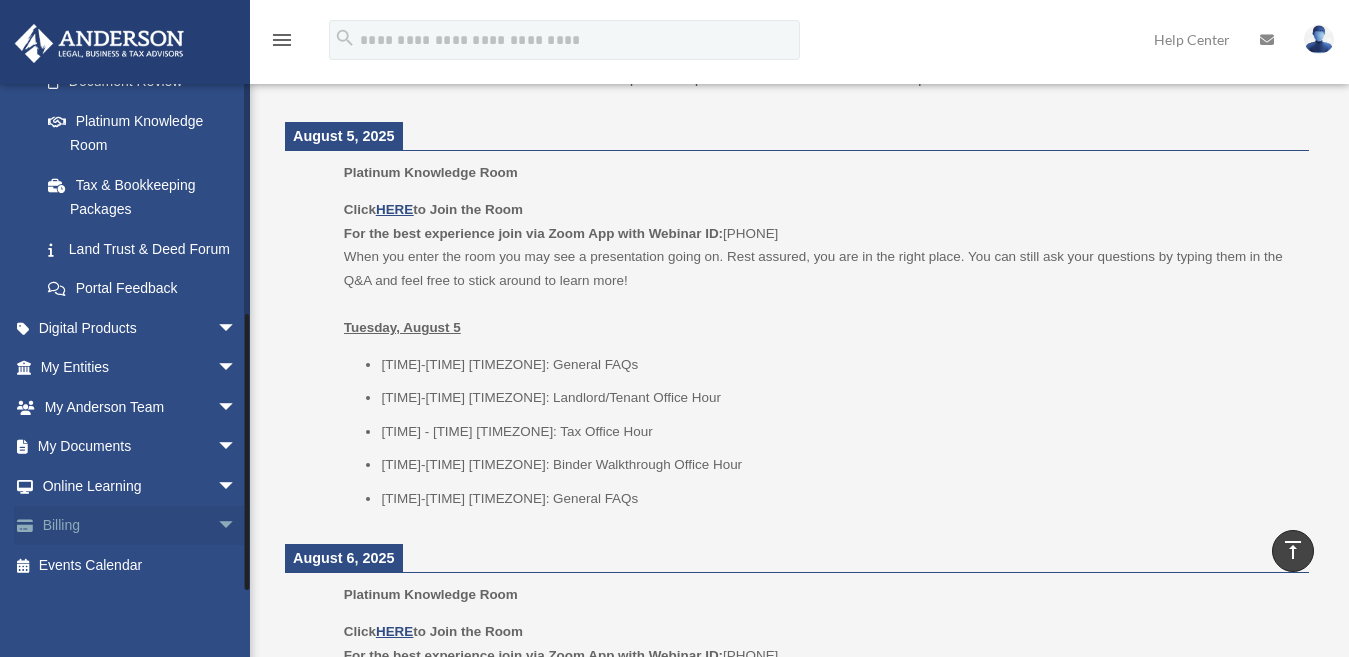 click on "arrow_drop_down" at bounding box center [237, 526] 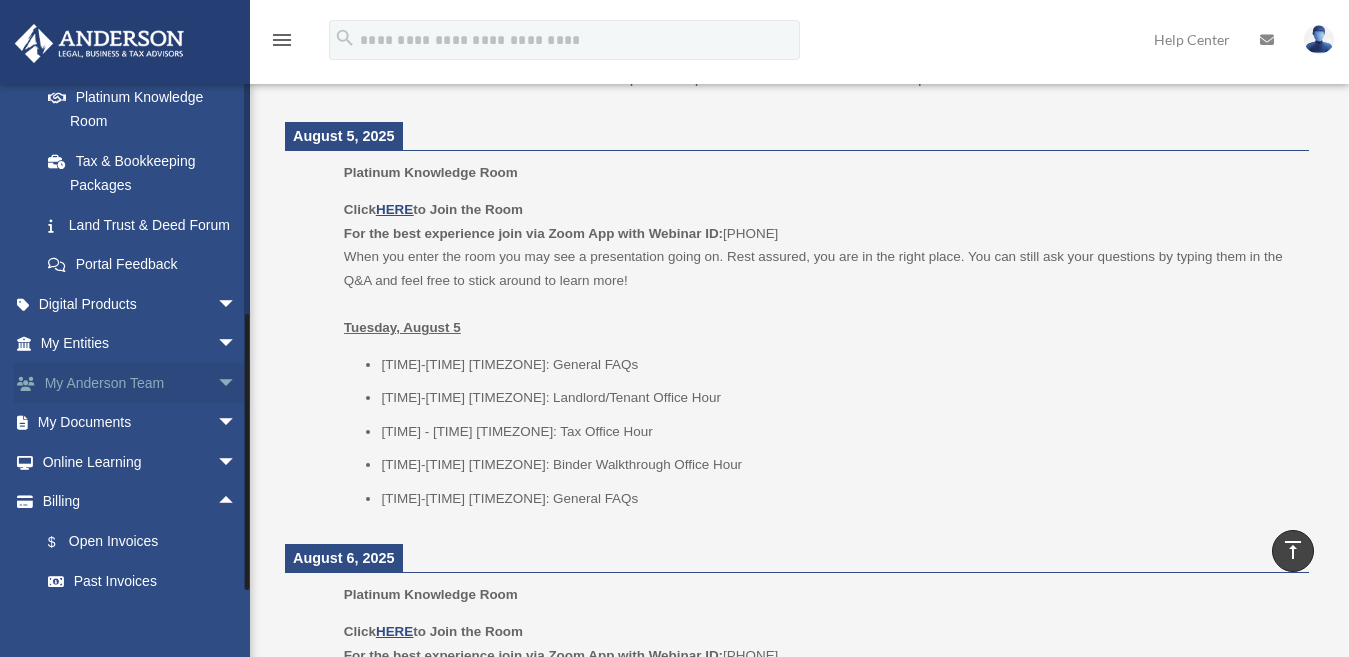 click on "arrow_drop_down" at bounding box center [237, 383] 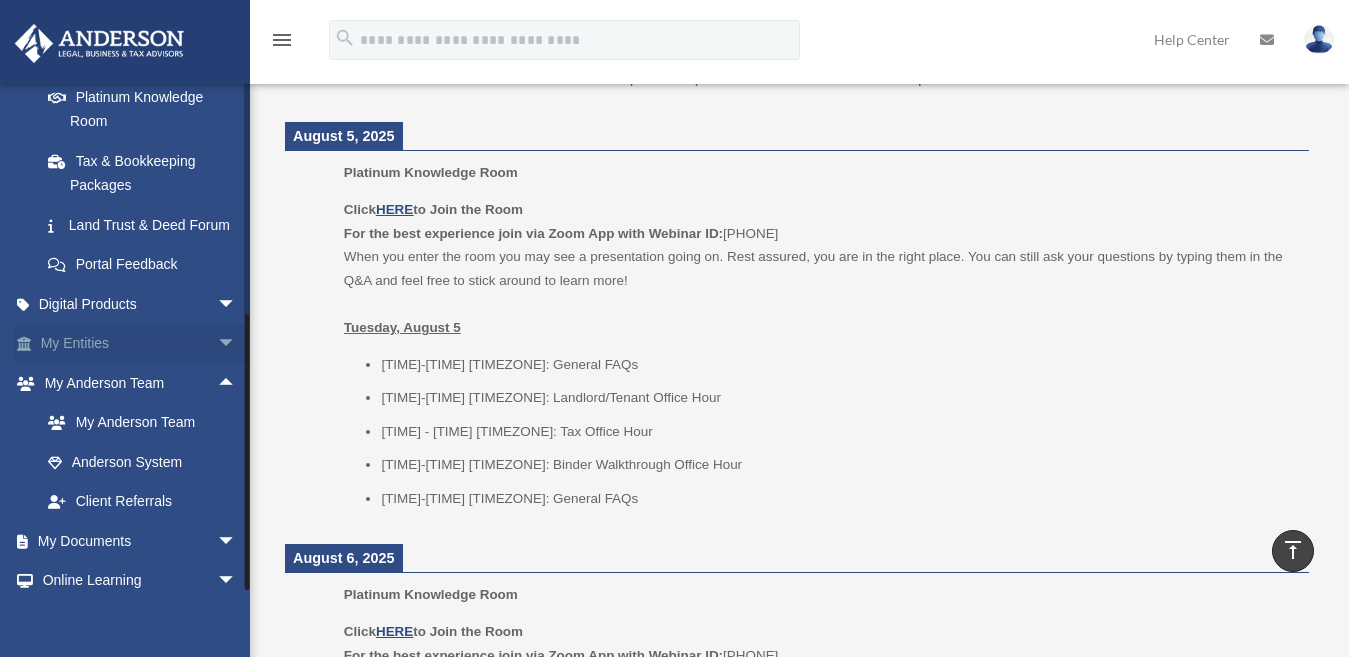 click on "arrow_drop_down" at bounding box center (237, 344) 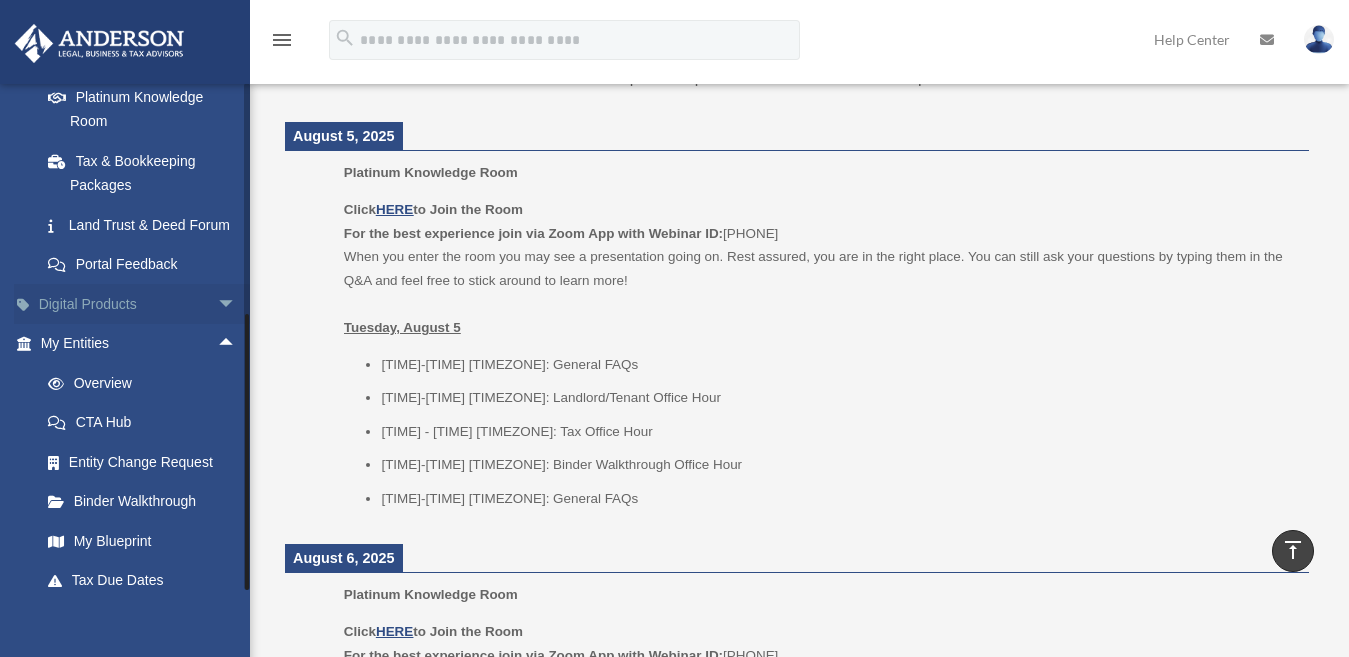 click on "arrow_drop_down" at bounding box center (237, 304) 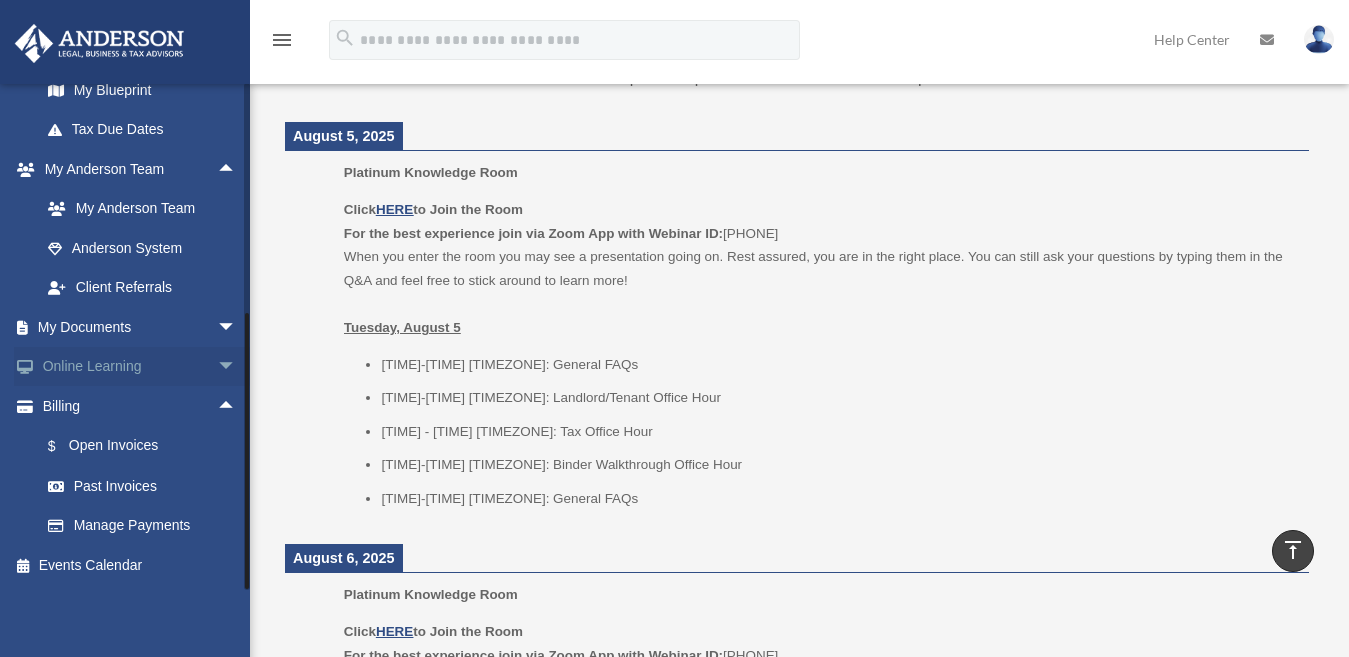 scroll, scrollTop: 1040, scrollLeft: 0, axis: vertical 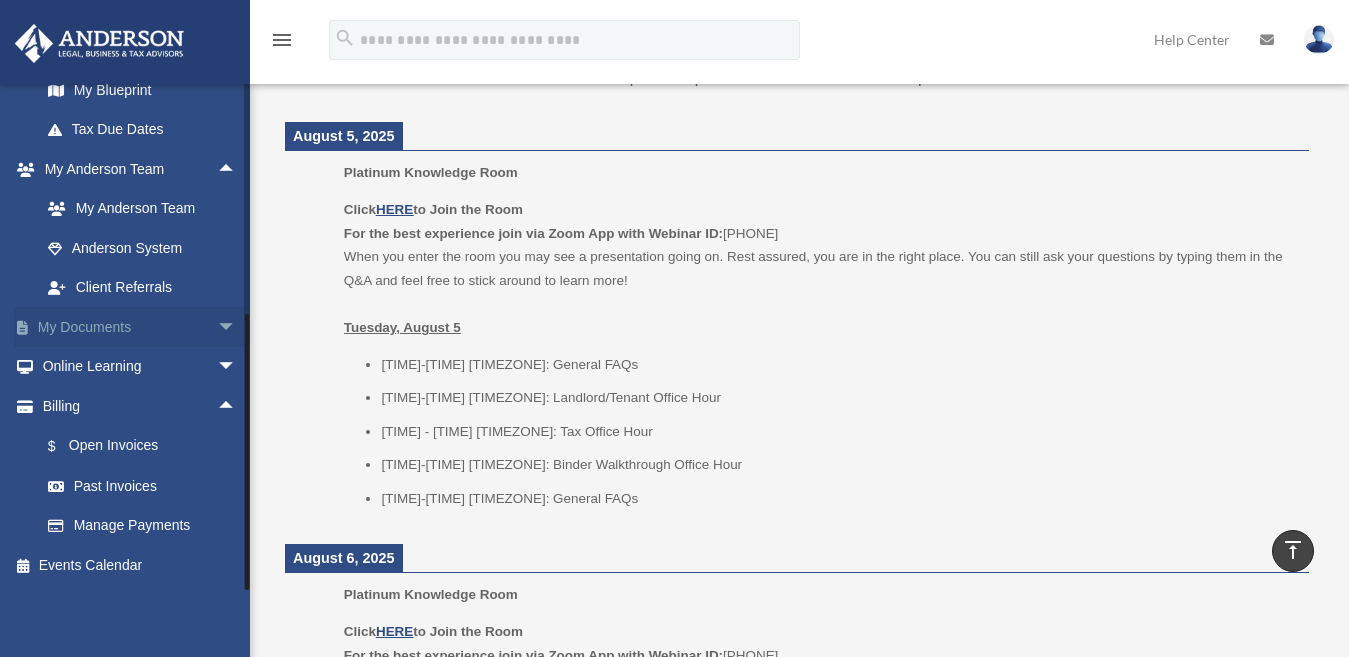 click on "arrow_drop_down" at bounding box center [237, 327] 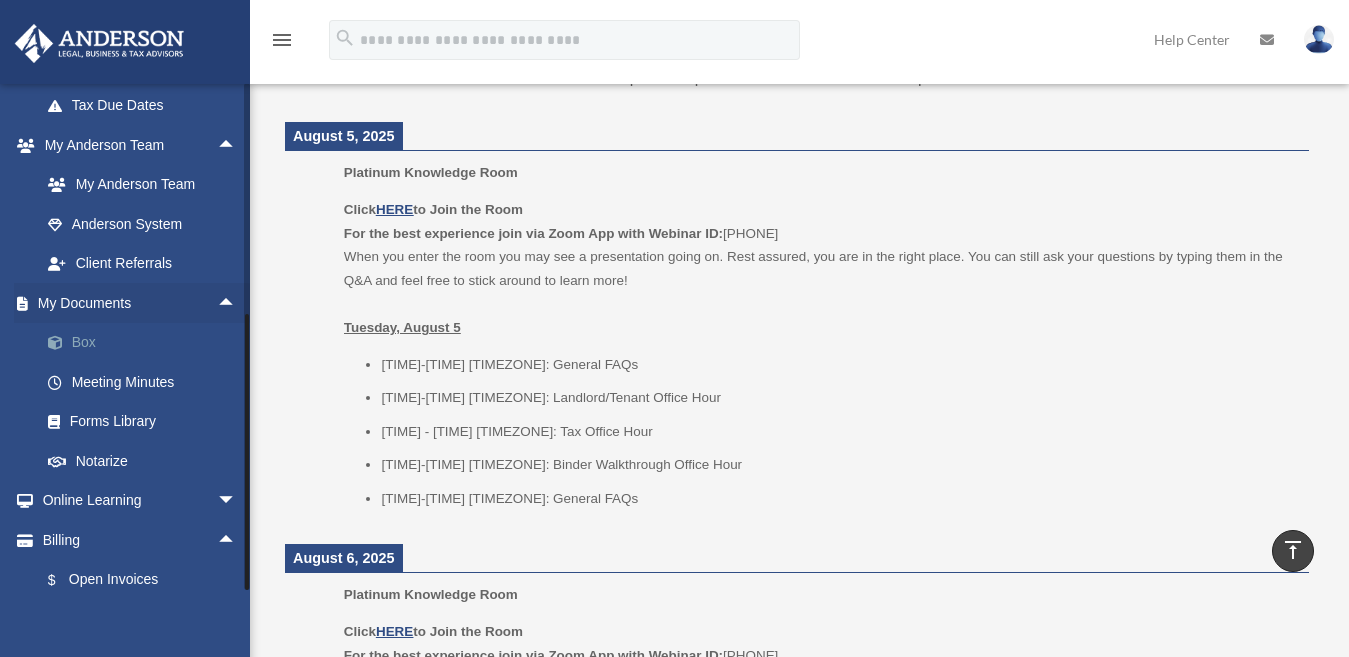 scroll, scrollTop: 940, scrollLeft: 0, axis: vertical 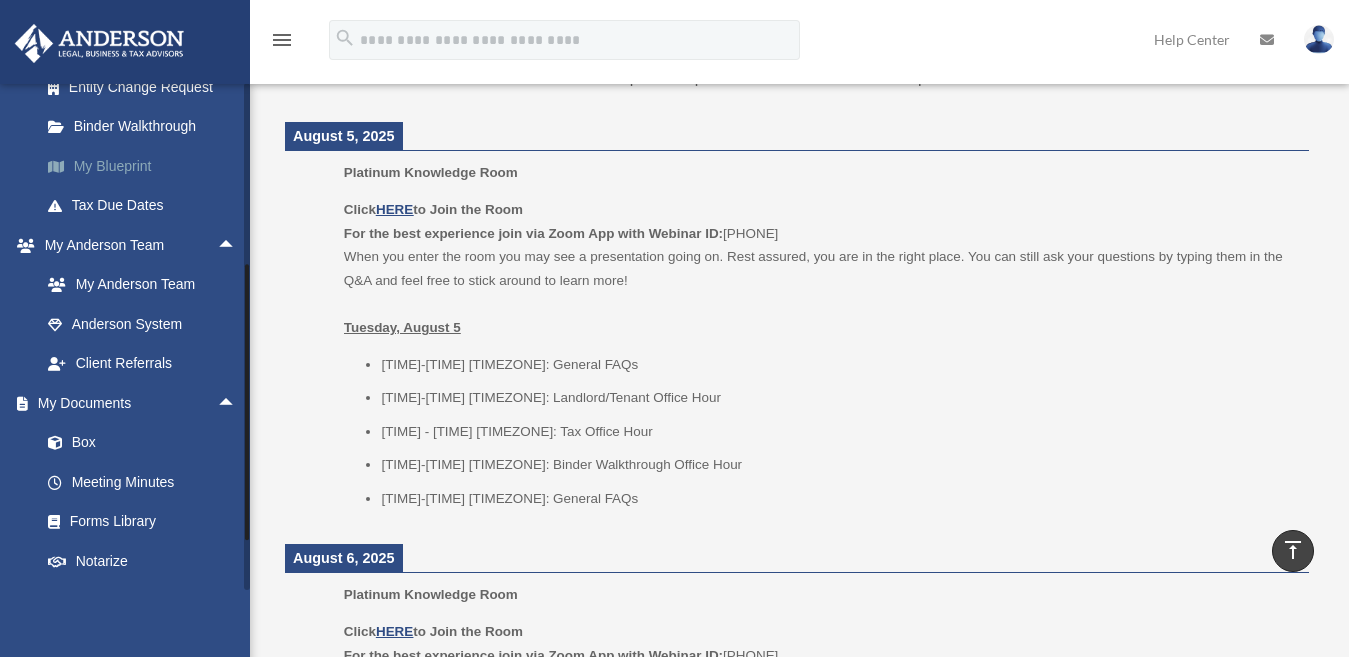 click on "My Blueprint" at bounding box center [147, 166] 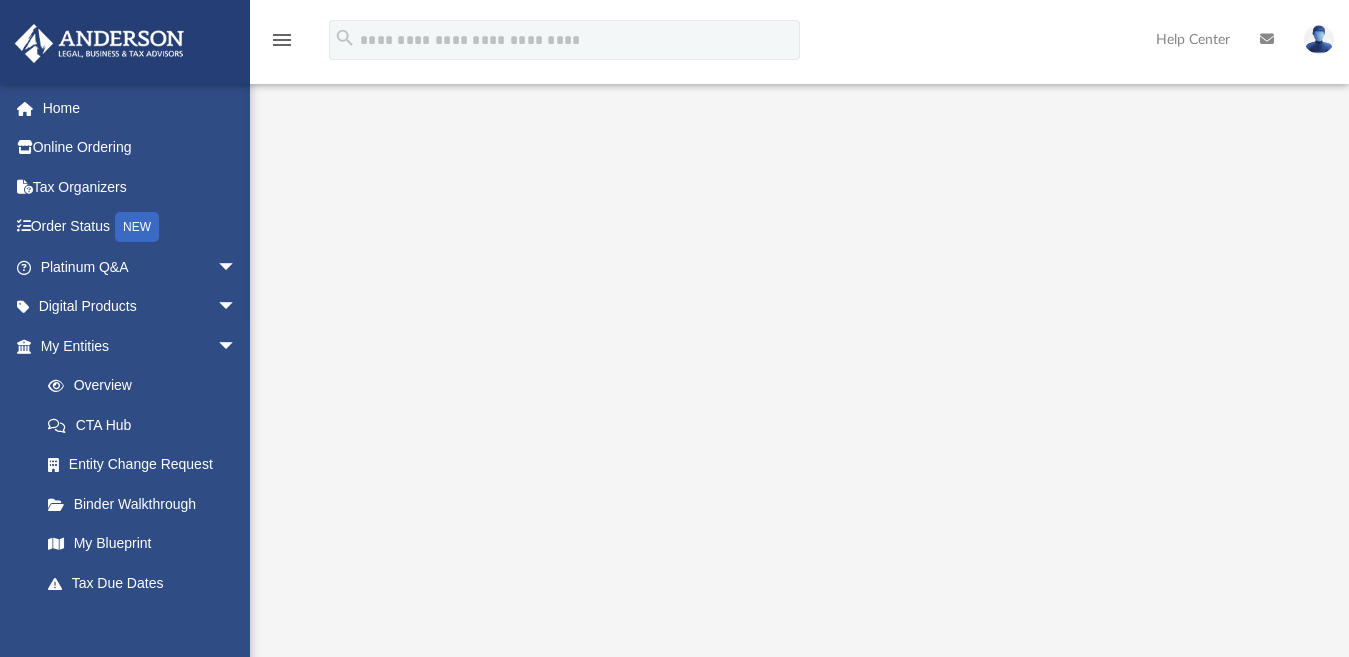scroll, scrollTop: 0, scrollLeft: 0, axis: both 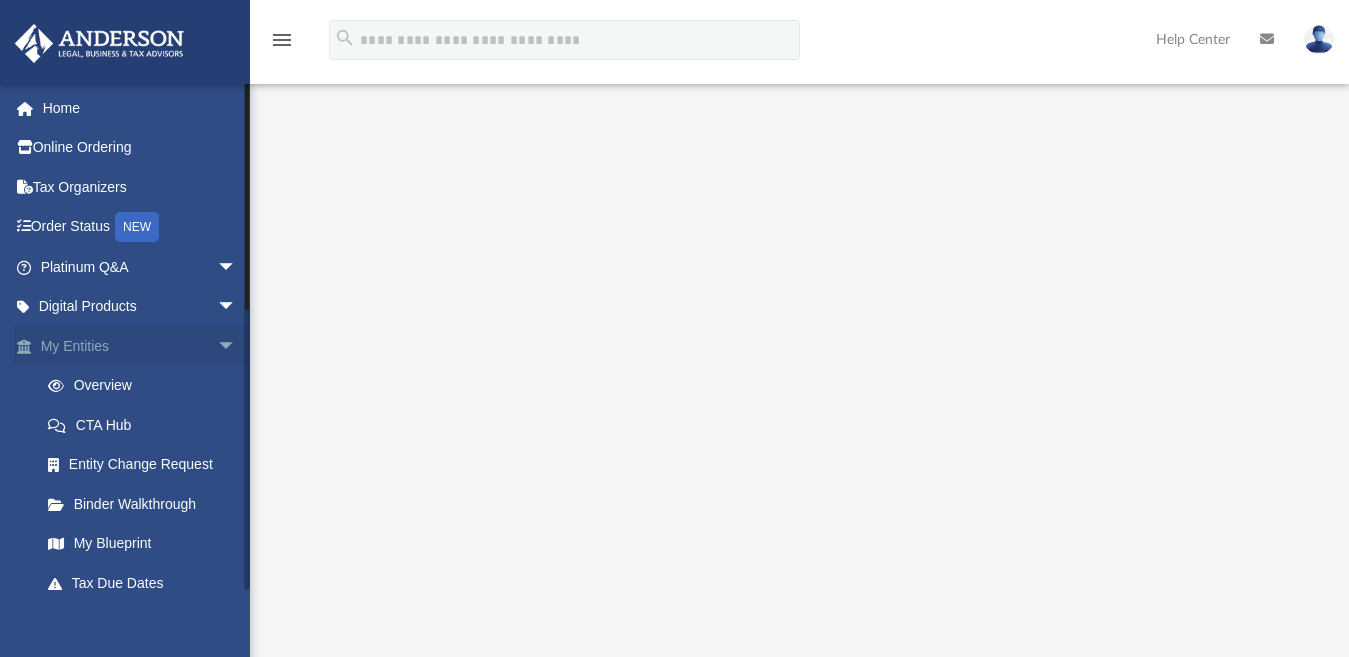 click on "arrow_drop_down" at bounding box center [237, 346] 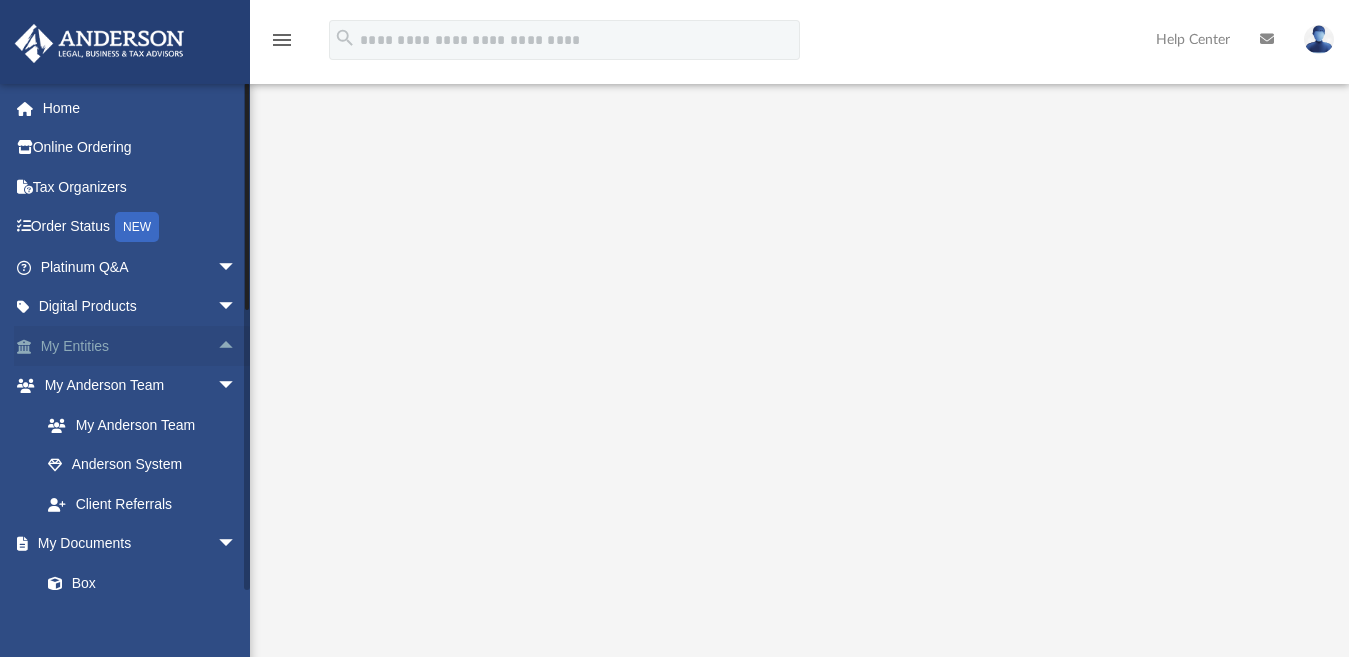 click on "arrow_drop_up" at bounding box center (237, 346) 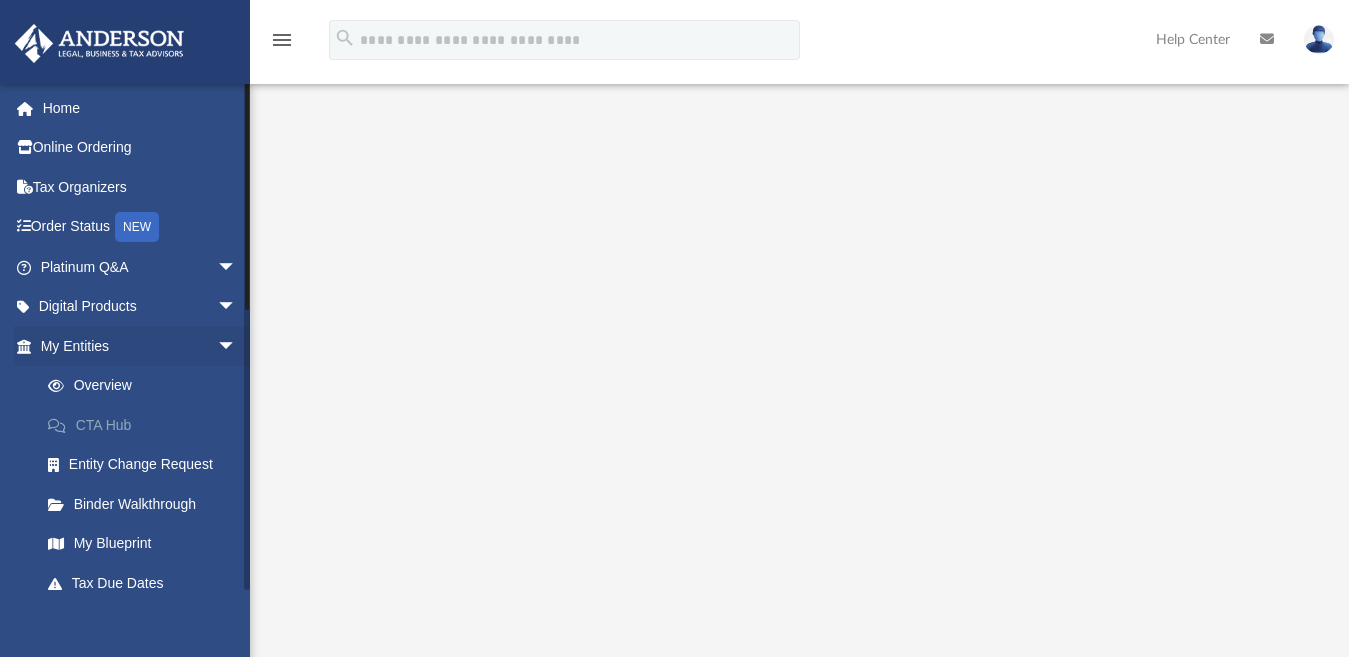 click on "CTA Hub" at bounding box center (147, 425) 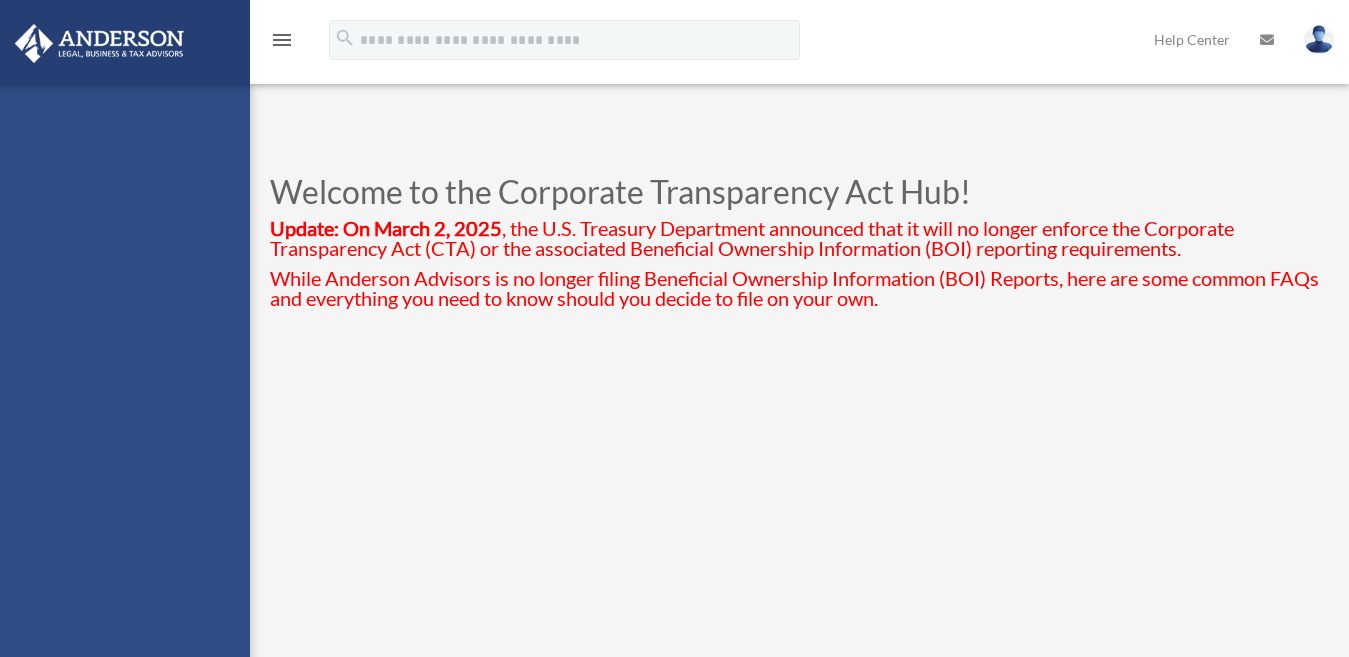 scroll, scrollTop: 0, scrollLeft: 0, axis: both 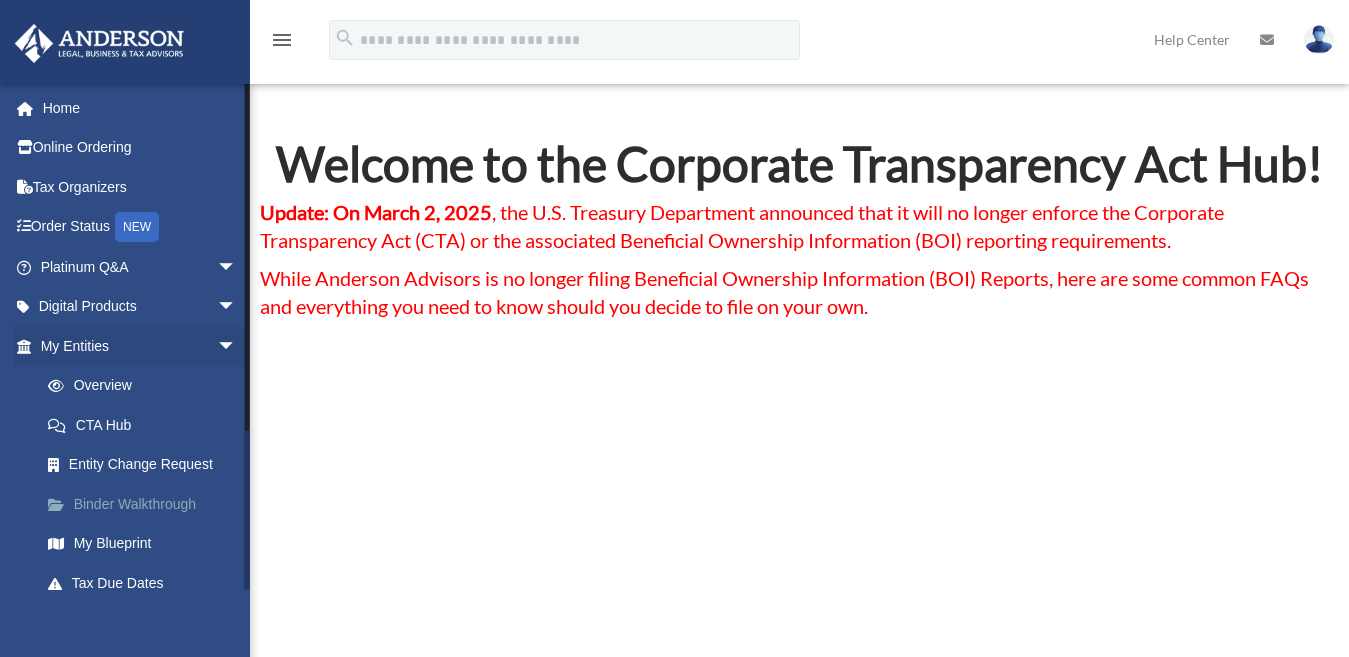 click on "Binder Walkthrough" at bounding box center (147, 504) 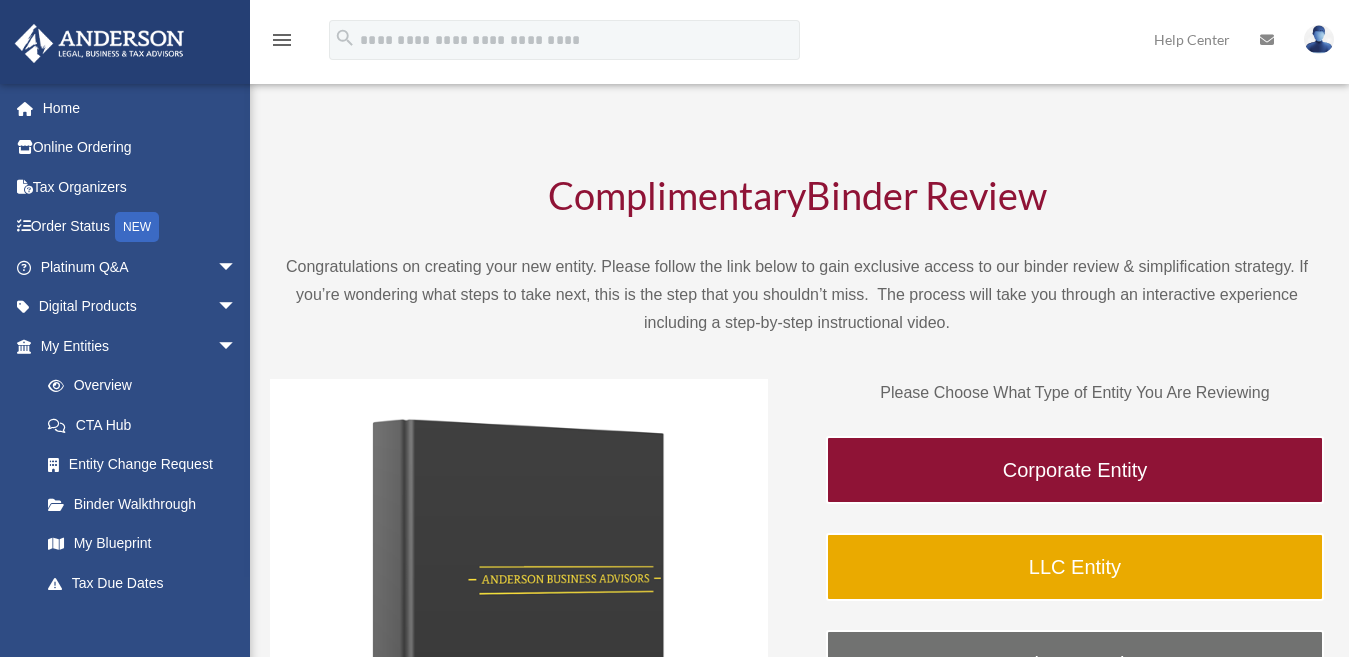 scroll, scrollTop: 200, scrollLeft: 0, axis: vertical 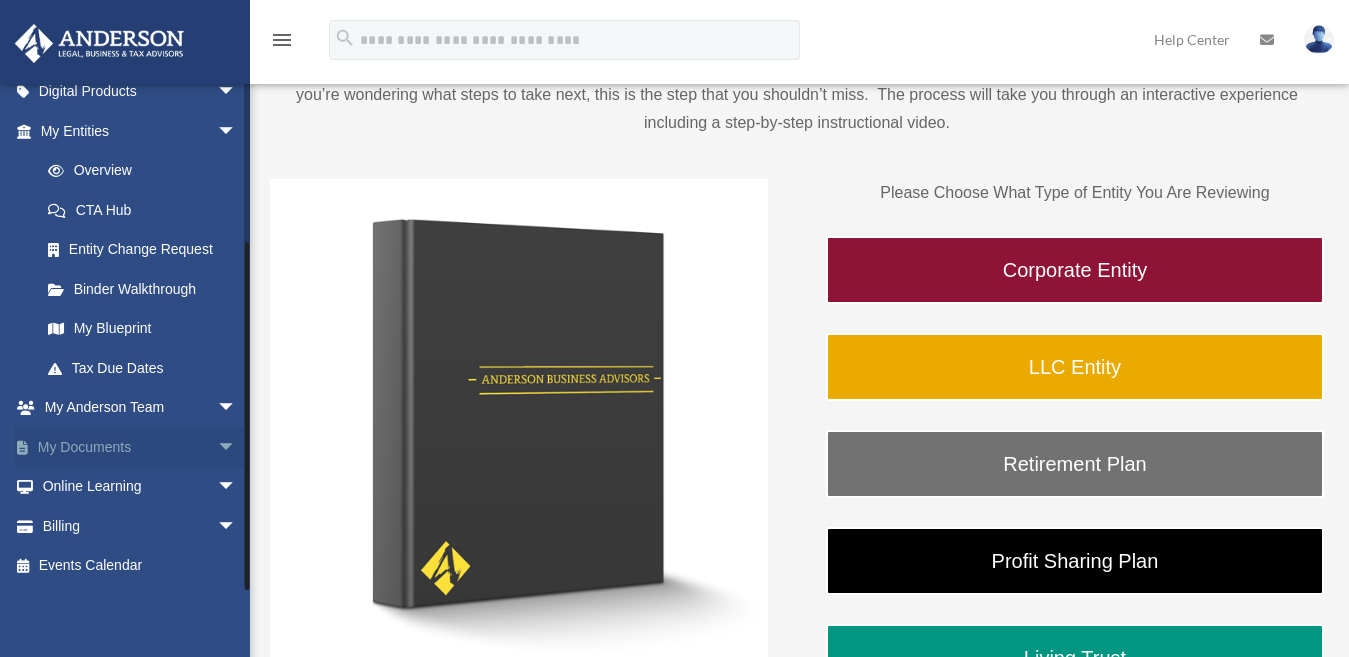 click on "arrow_drop_down" at bounding box center [237, 447] 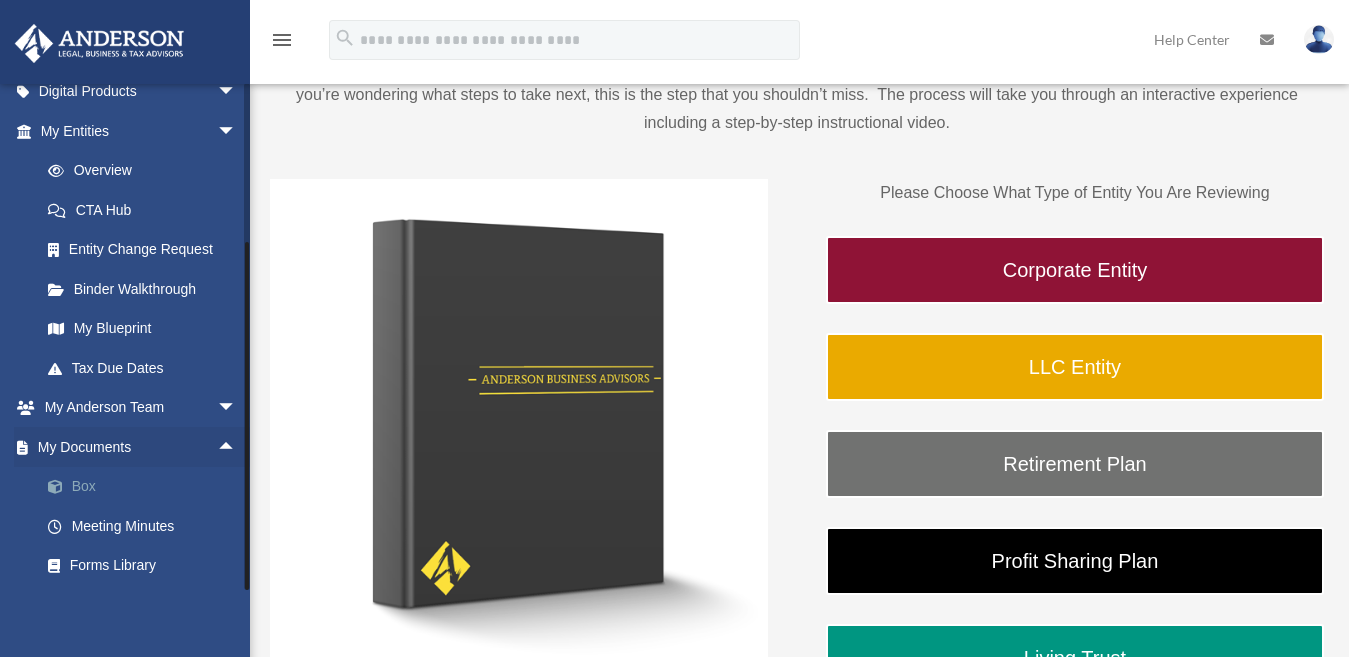click on "Box" at bounding box center (147, 487) 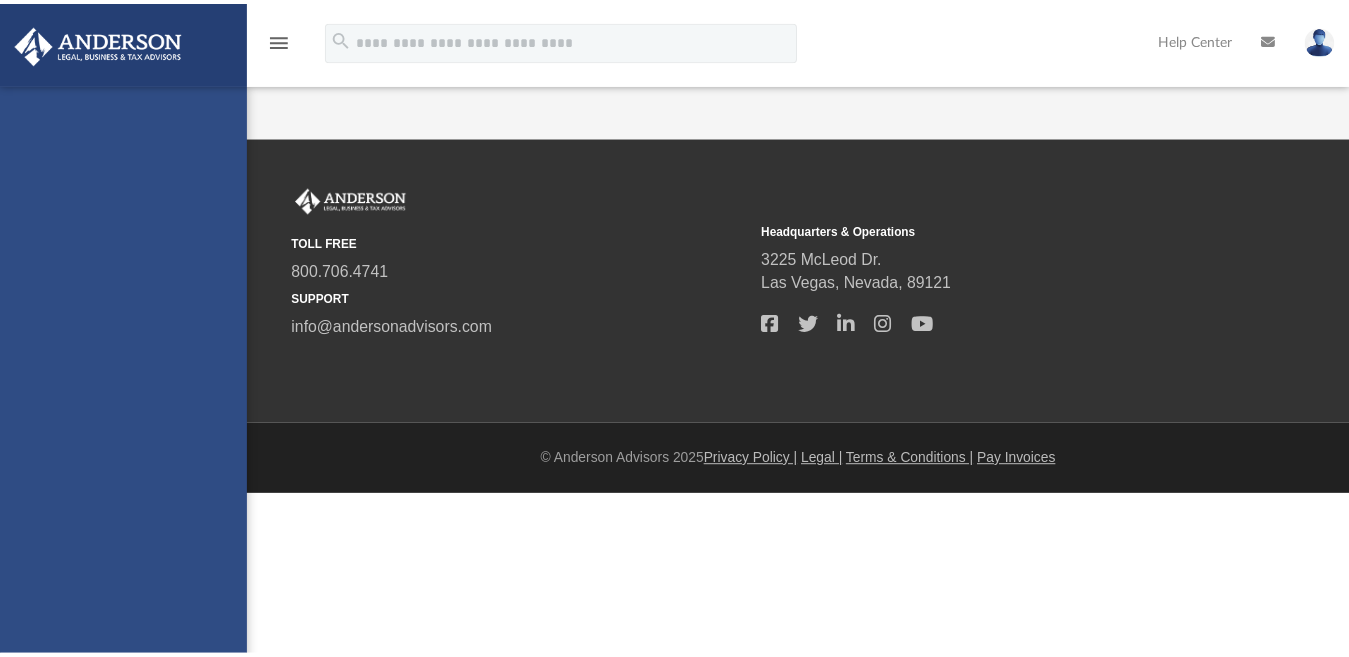 scroll, scrollTop: 0, scrollLeft: 0, axis: both 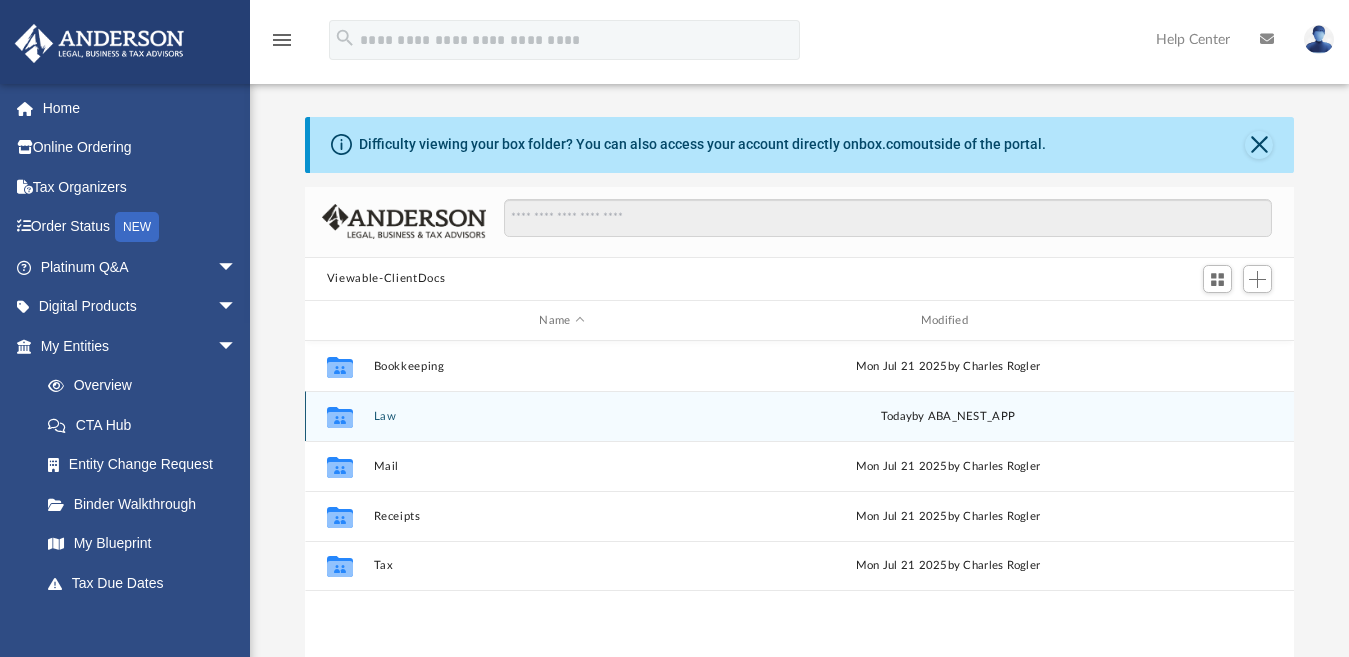 click 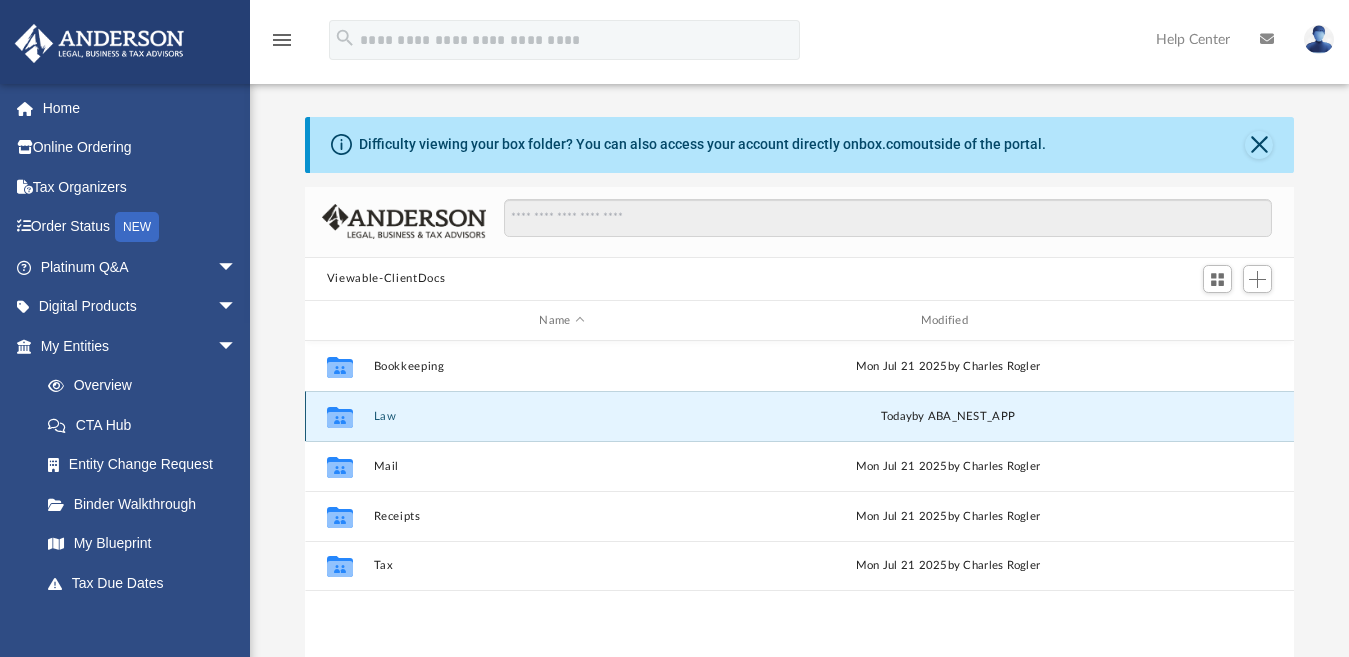 click on "Law" at bounding box center [561, 416] 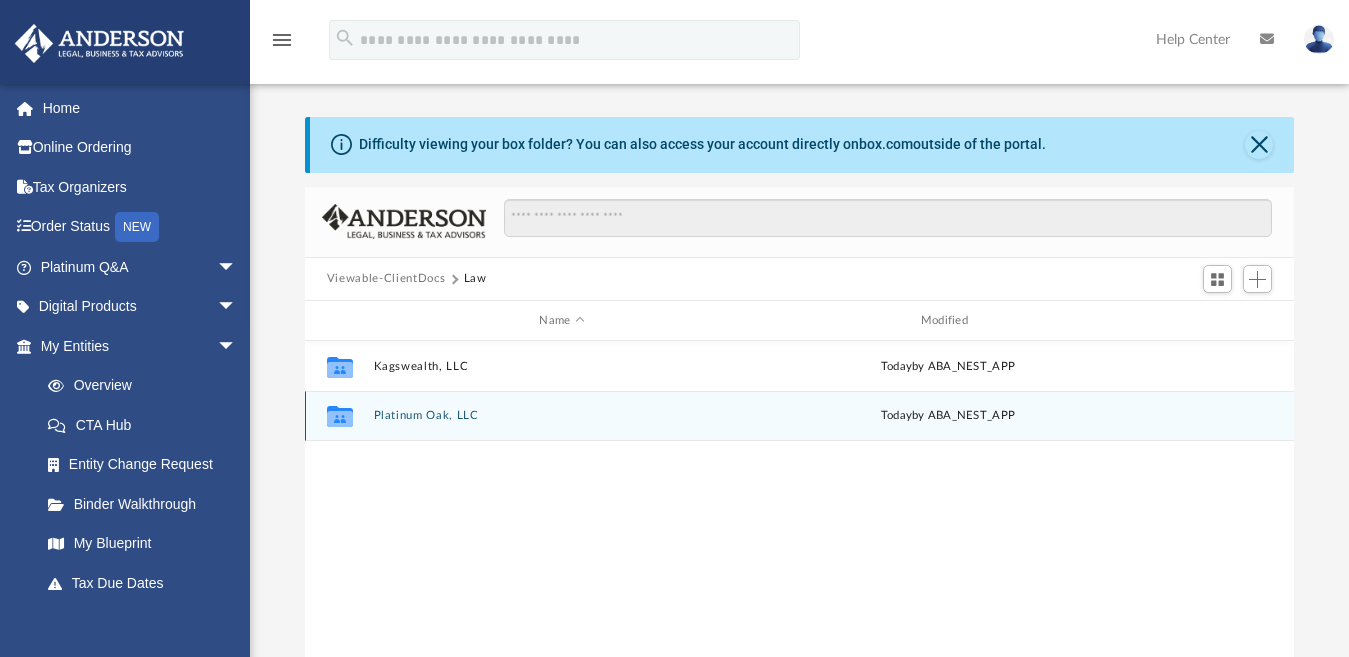 click on "Platinum Oak, LLC" at bounding box center (561, 416) 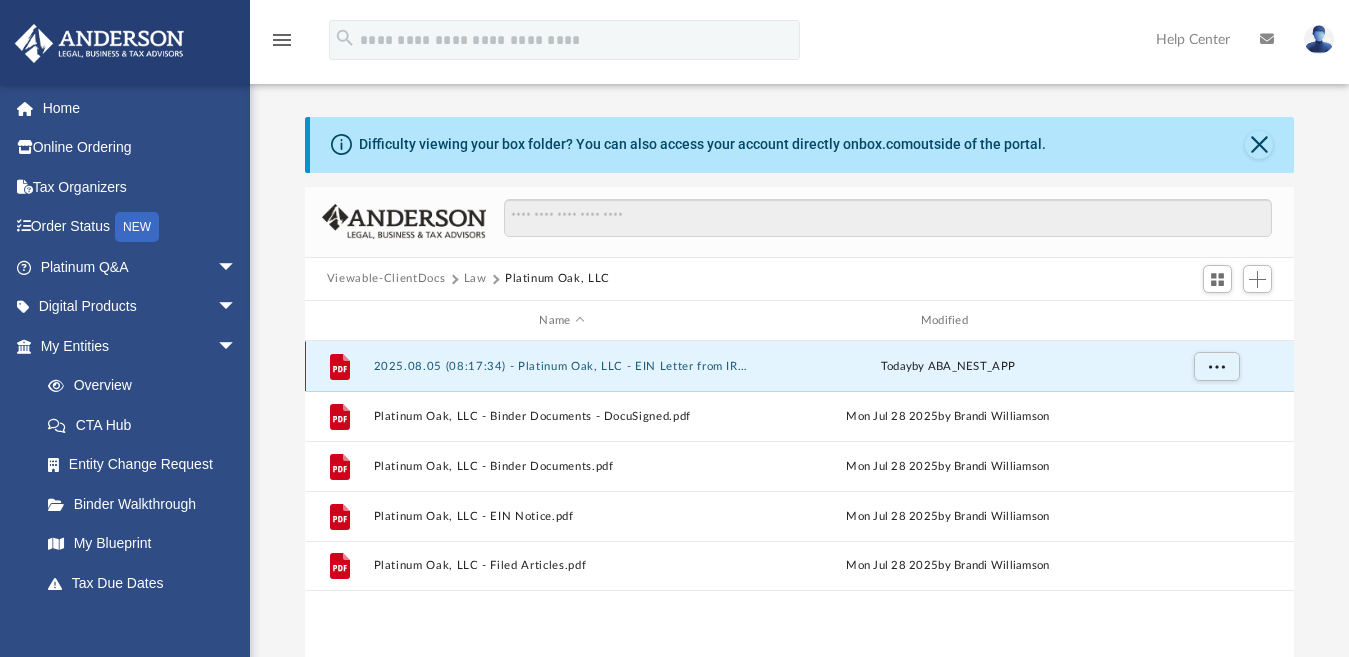 click on "2025.08.05 (08:17:34) - Platinum Oak, LLC - EIN Letter from IRS.pdf" at bounding box center [561, 366] 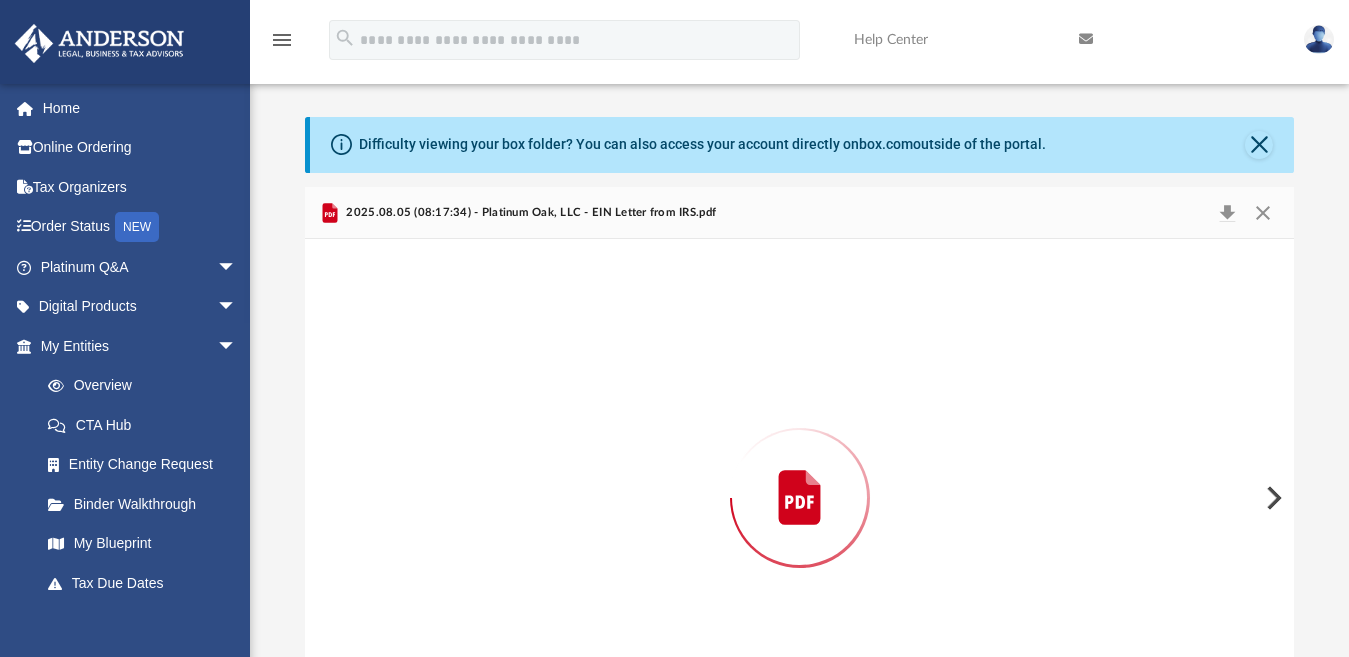 scroll, scrollTop: 98, scrollLeft: 0, axis: vertical 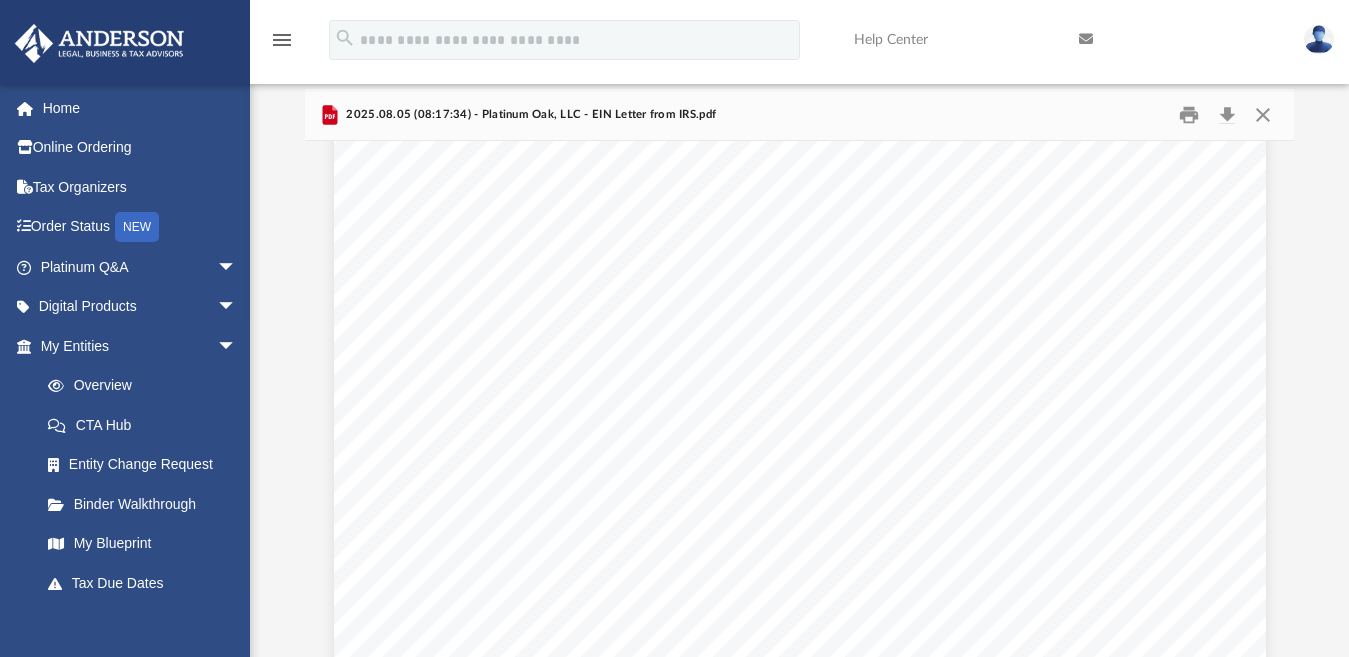 click 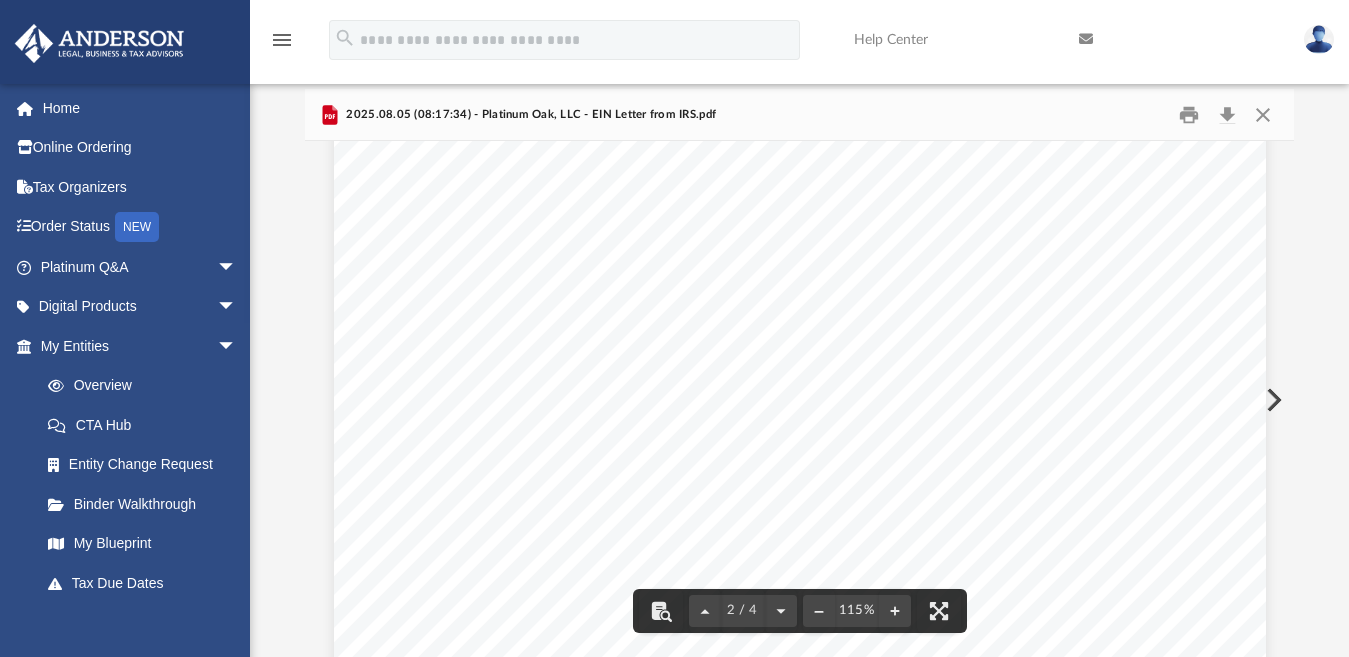 scroll, scrollTop: 1341, scrollLeft: 0, axis: vertical 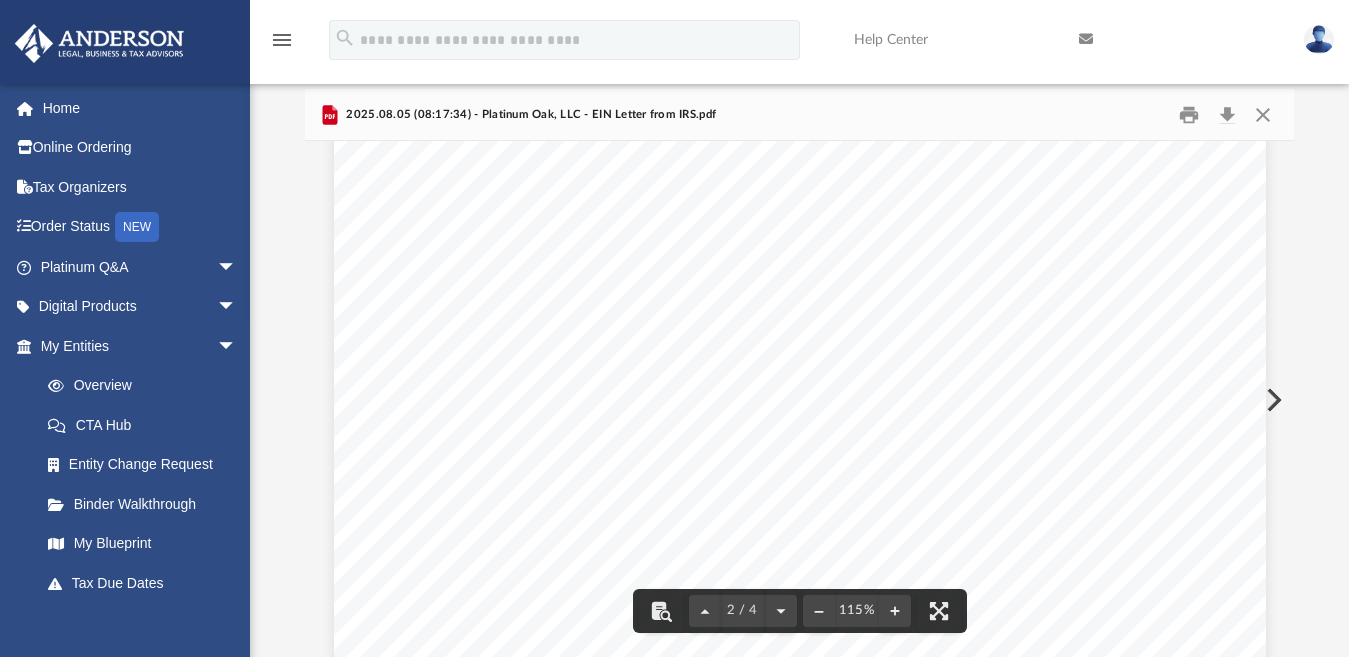 click 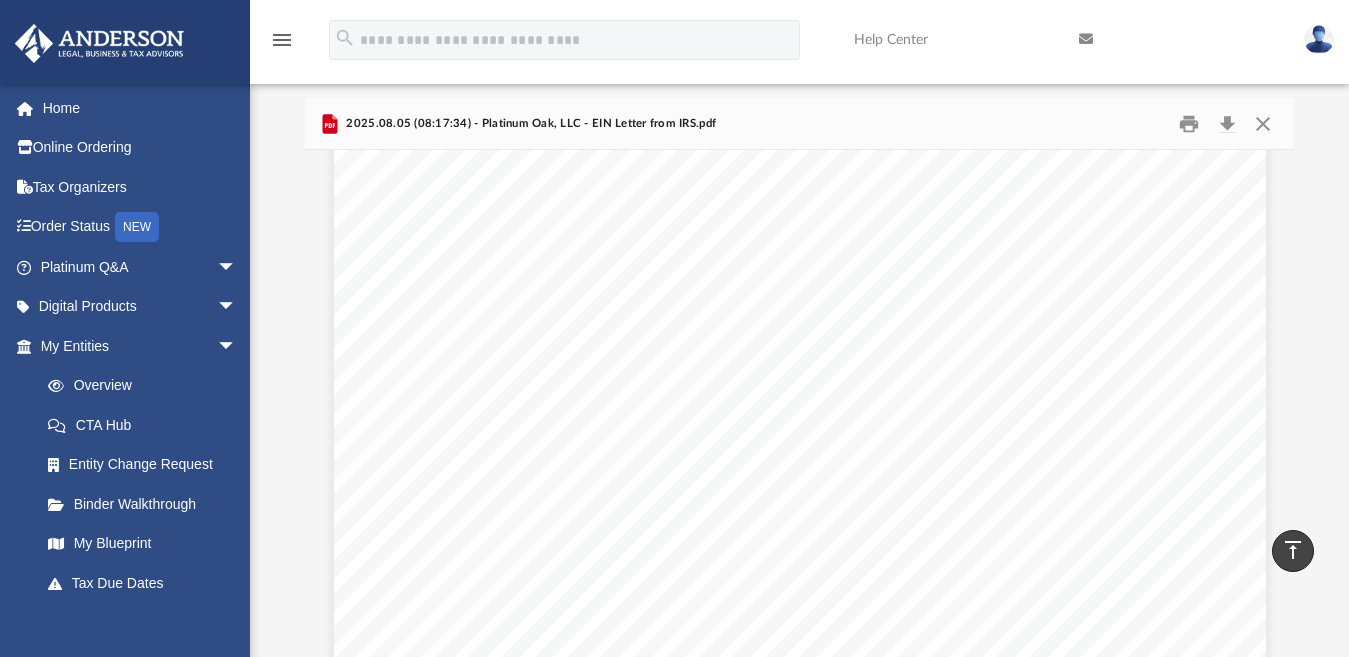 scroll, scrollTop: 0, scrollLeft: 0, axis: both 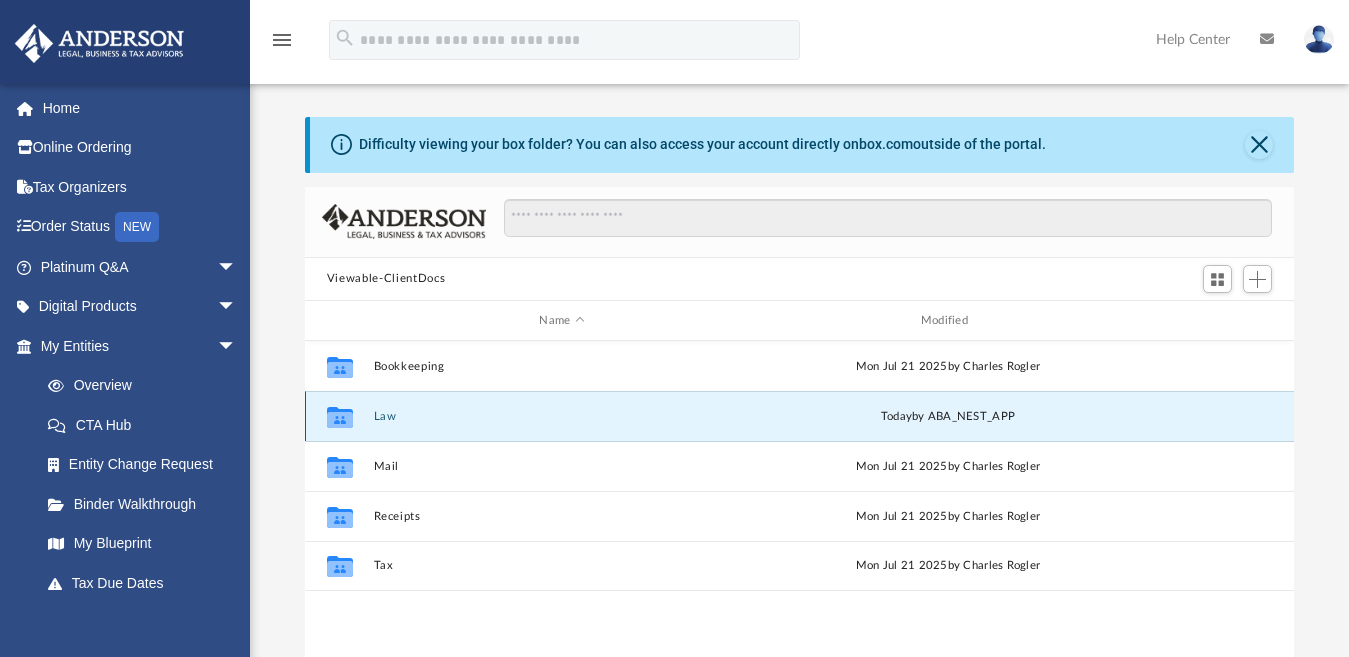 click on "Law" at bounding box center [561, 416] 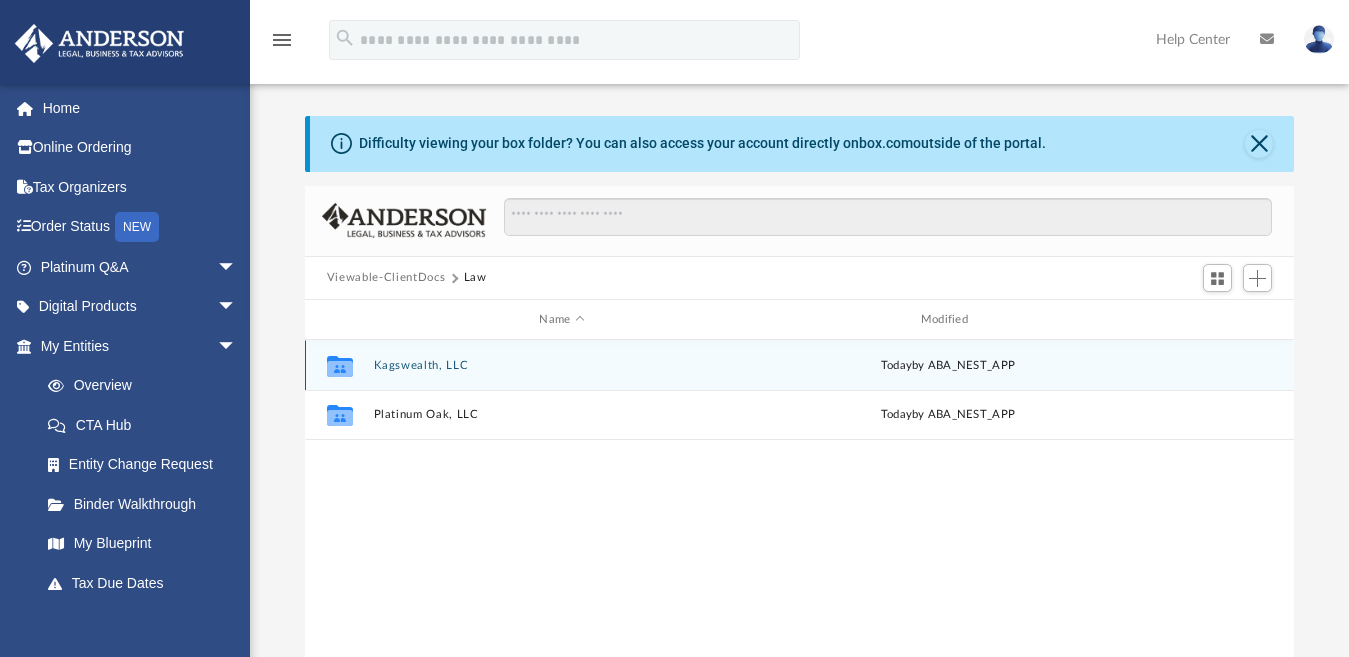 scroll, scrollTop: 0, scrollLeft: 0, axis: both 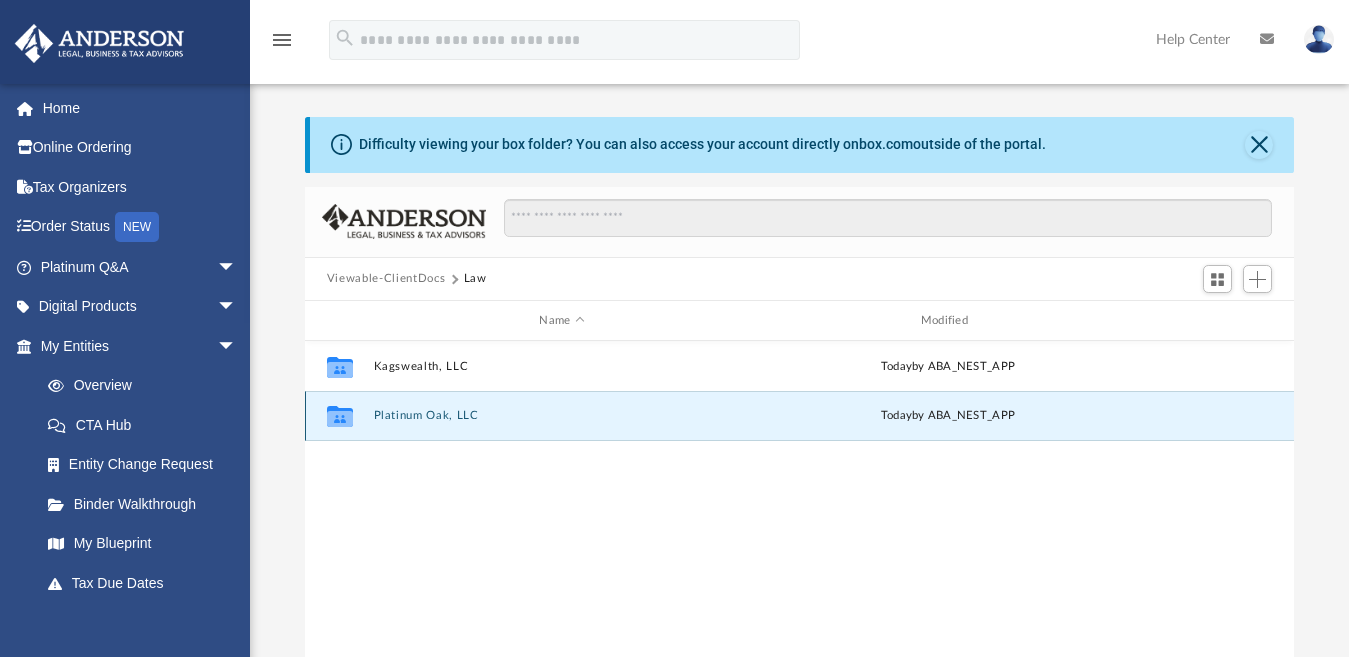 click on "Platinum Oak, LLC" at bounding box center (561, 416) 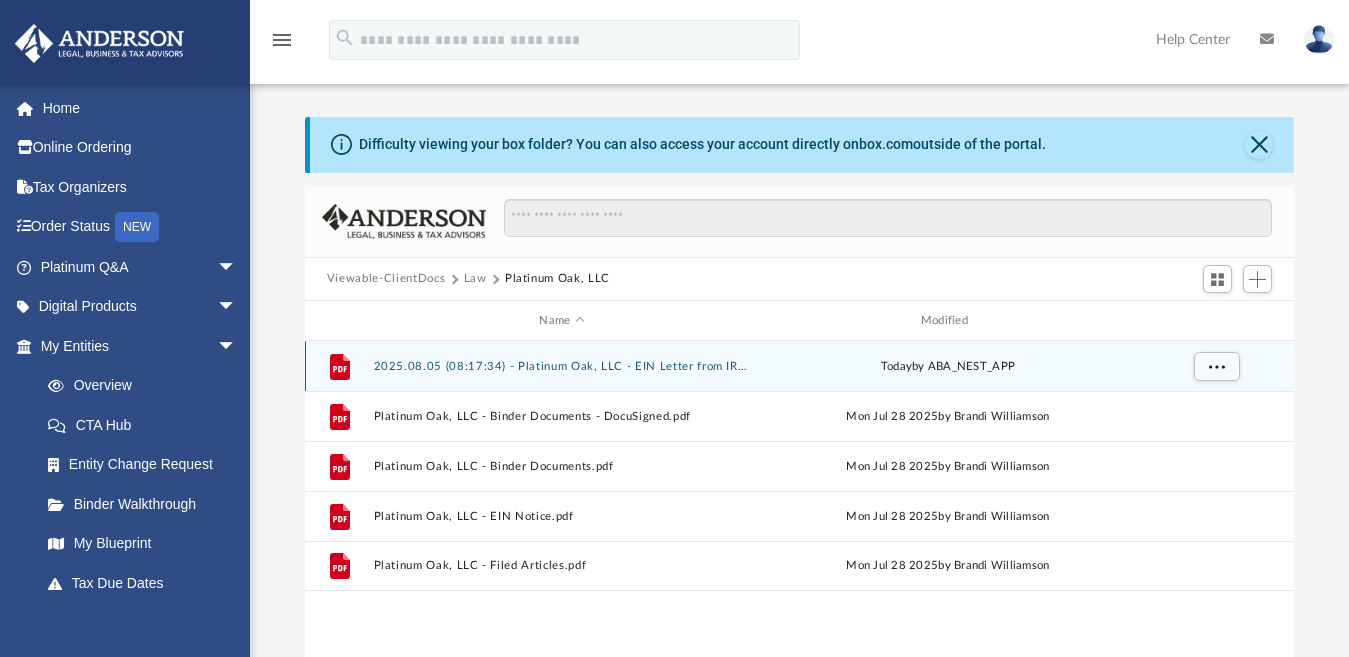 click 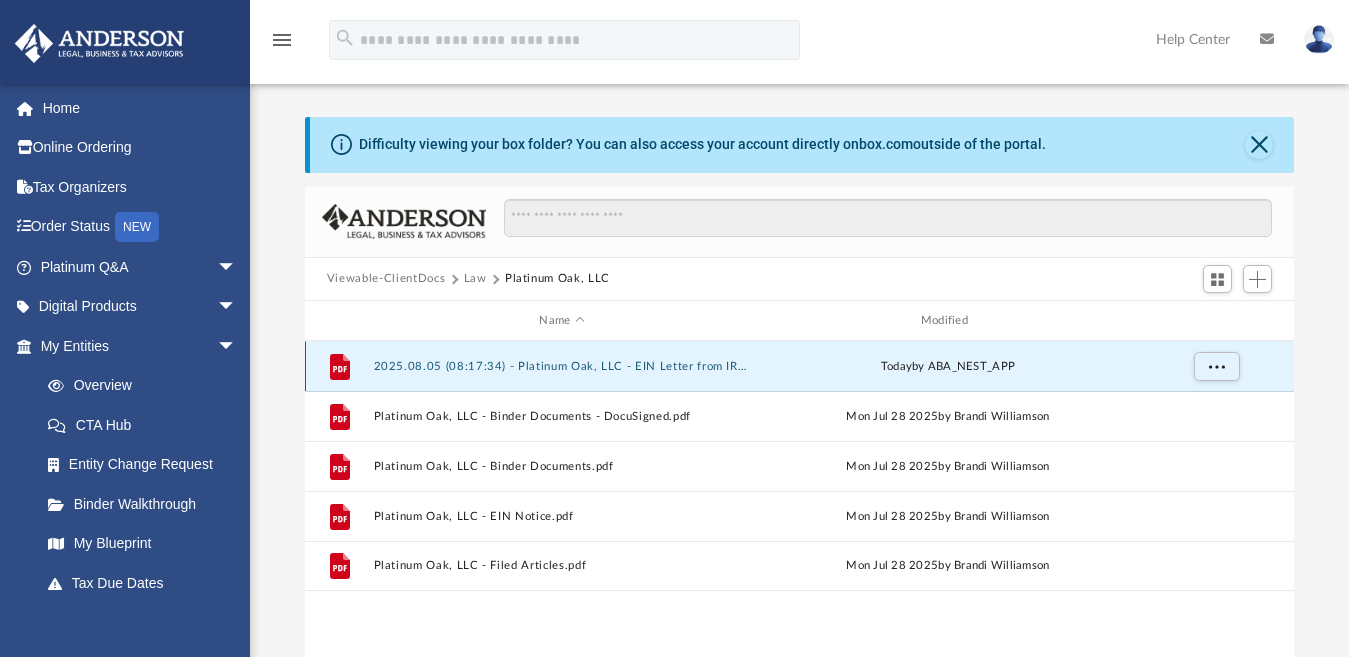 click 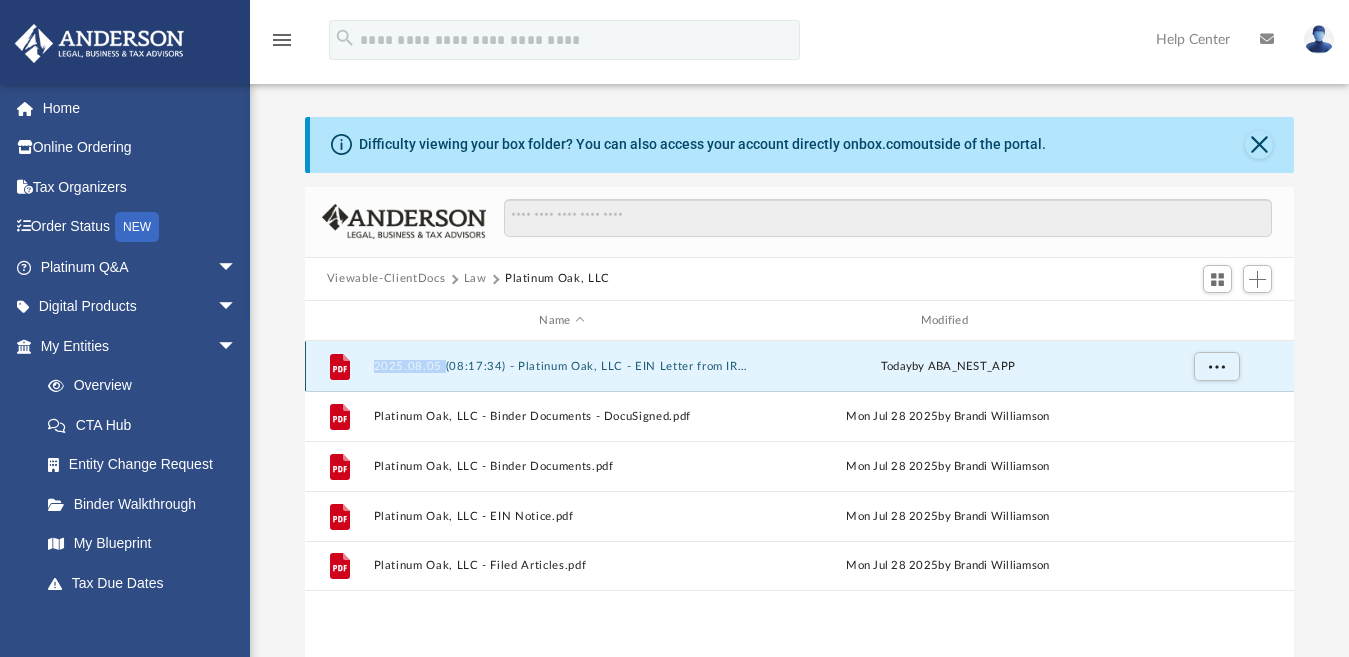 click 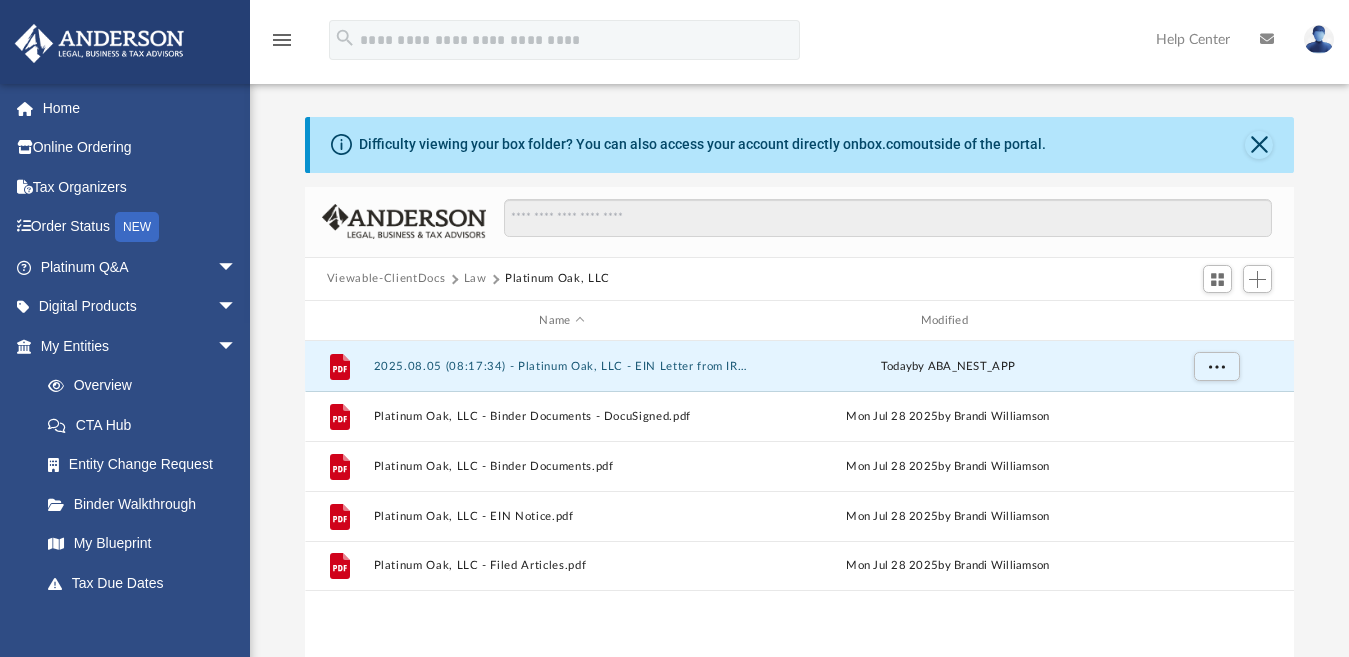 drag, startPoint x: 339, startPoint y: 363, endPoint x: 291, endPoint y: 324, distance: 61.846584 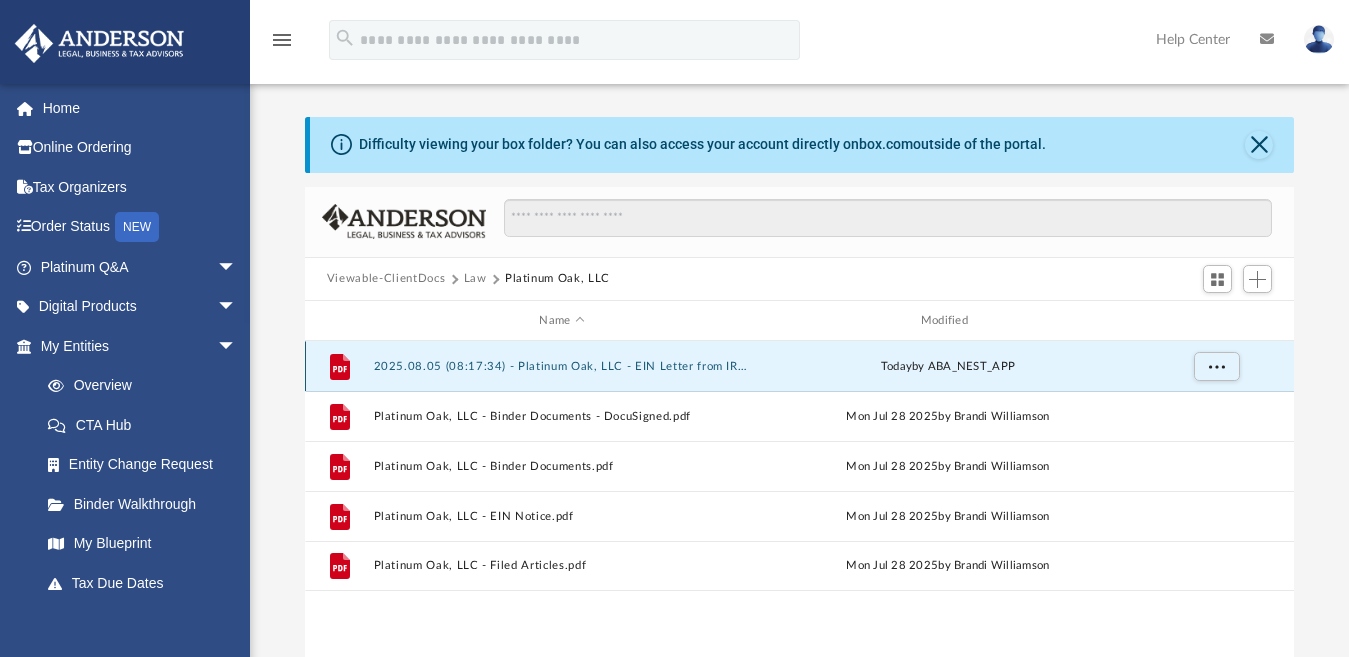 click on "2025.08.05 (08:17:34) - Platinum Oak, LLC - EIN Letter from IRS.pdf" at bounding box center [561, 366] 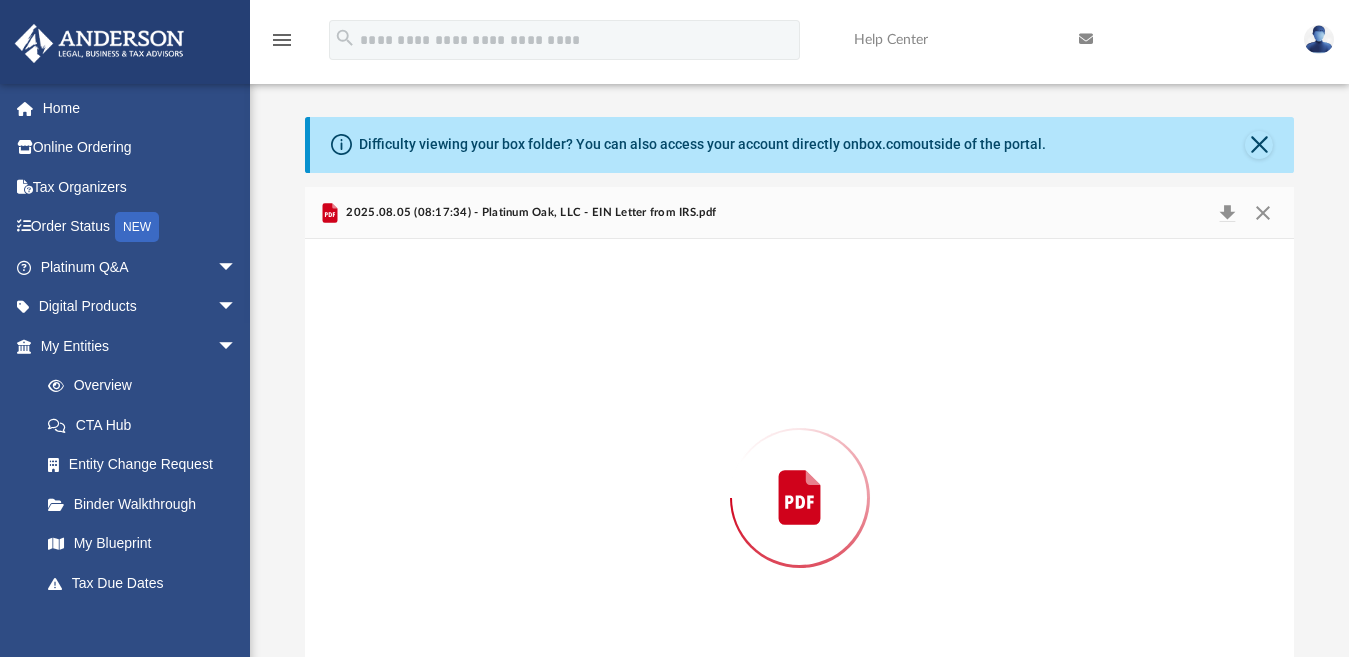 scroll, scrollTop: 98, scrollLeft: 0, axis: vertical 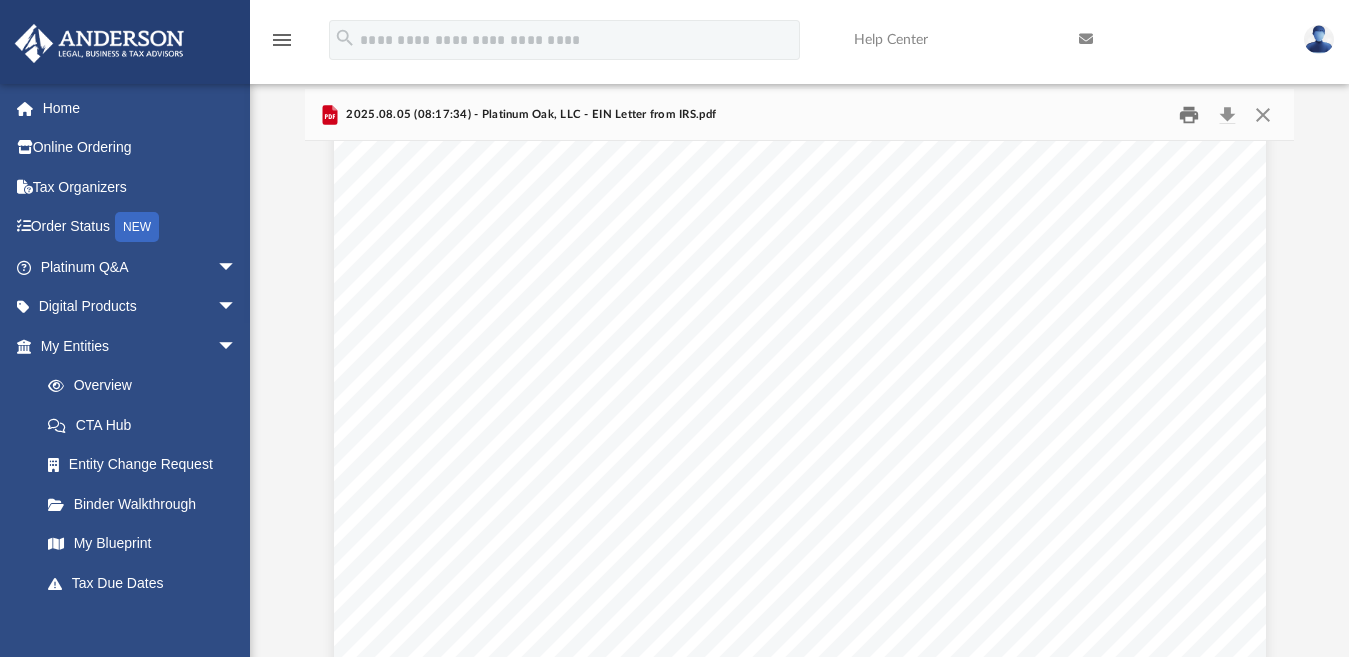 click at bounding box center [1190, 114] 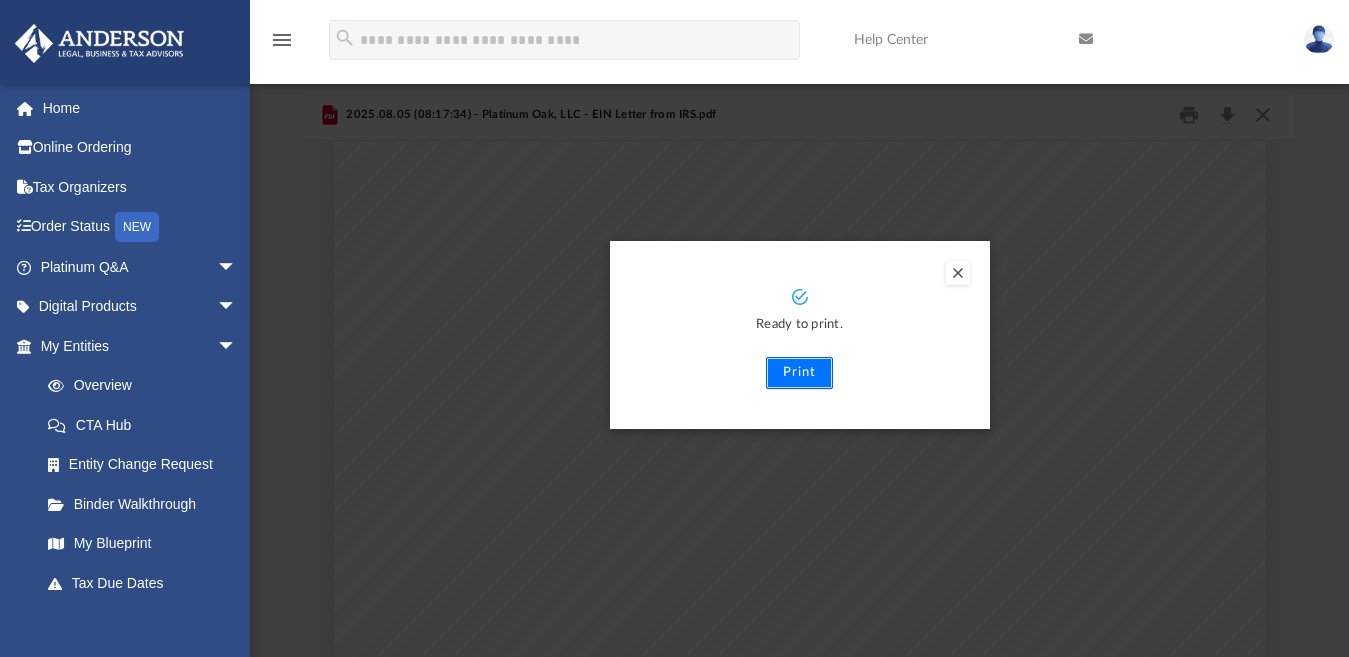 click on "Print" at bounding box center [799, 373] 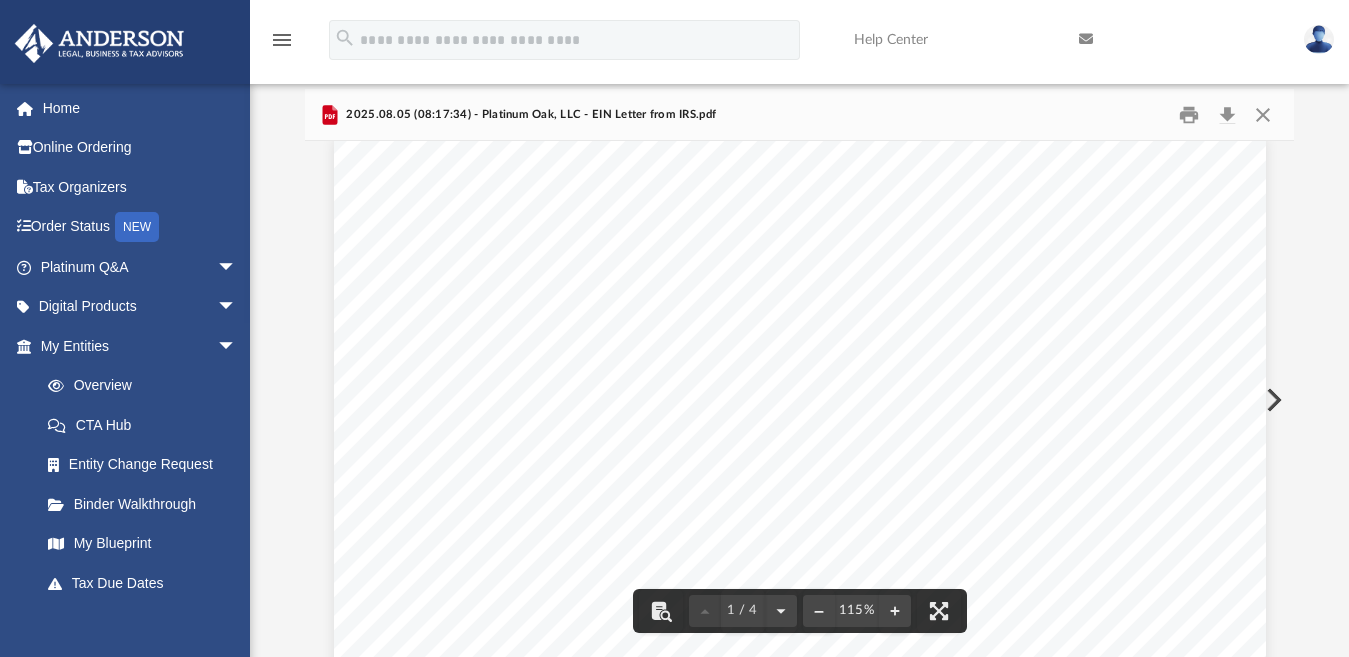 scroll, scrollTop: 0, scrollLeft: 0, axis: both 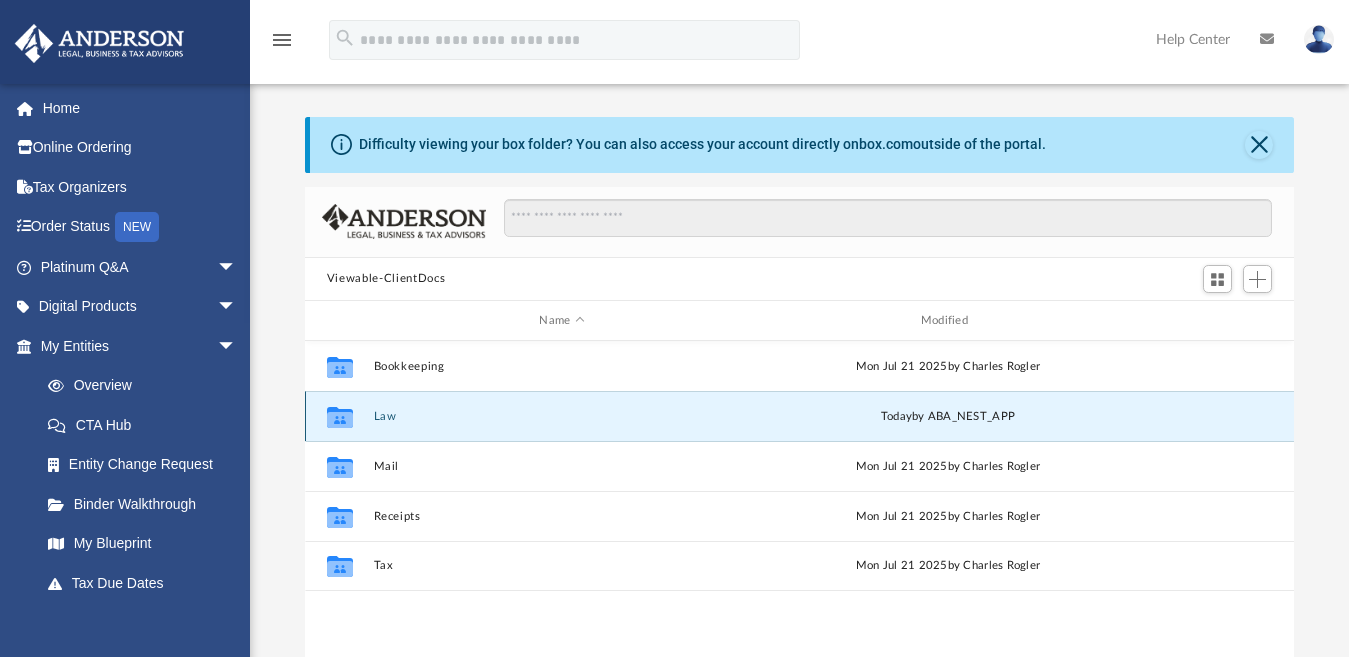 click on "Law" at bounding box center [561, 416] 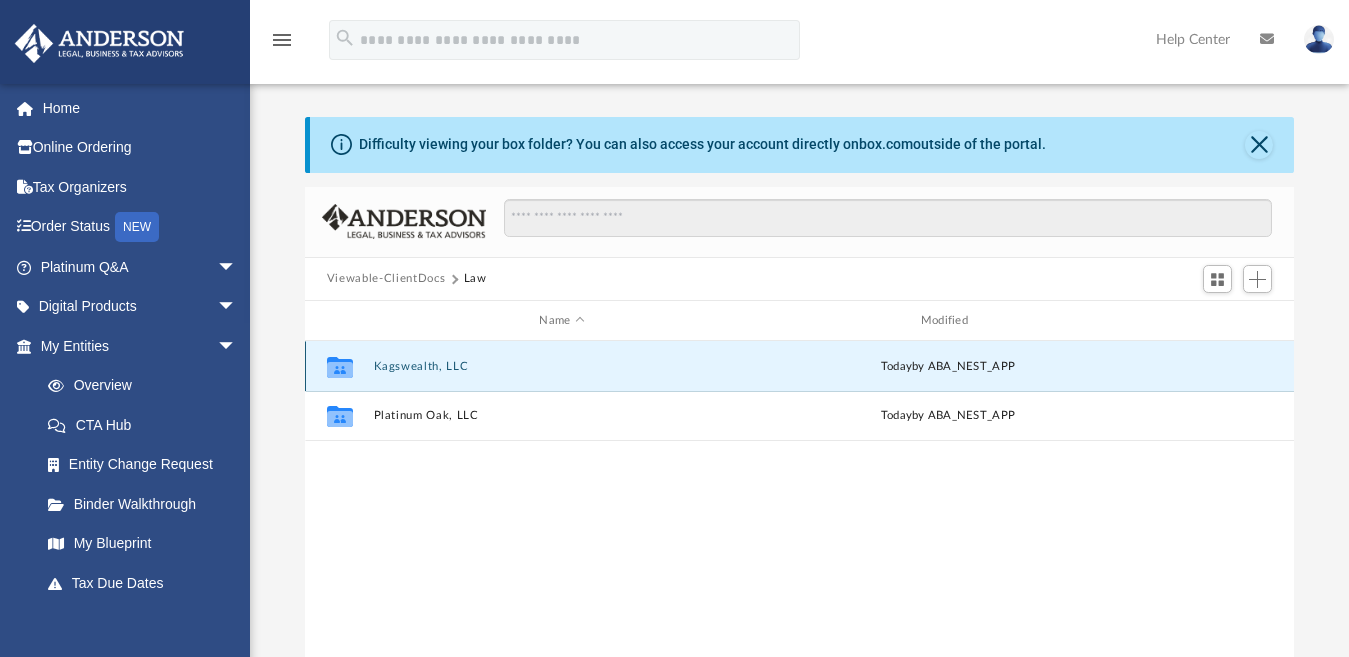 click on "Kagswealth, LLC" at bounding box center (561, 366) 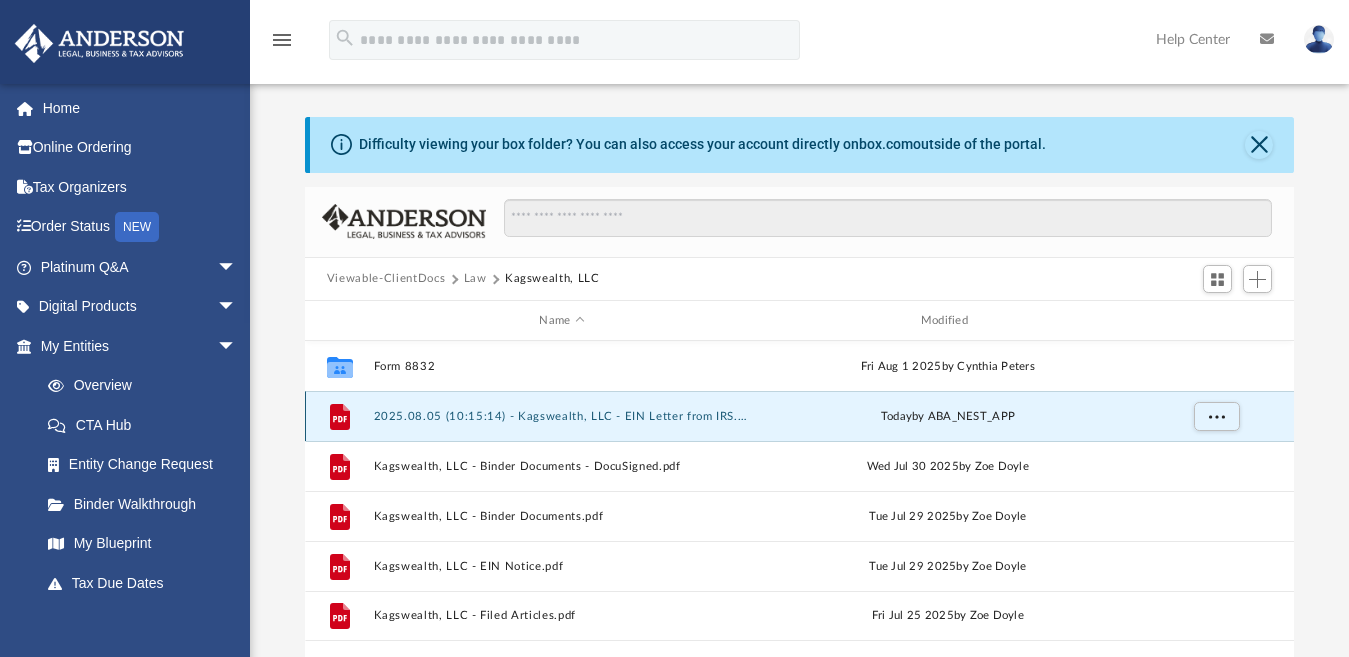 click on "2025.08.05 (10:15:14) - Kagswealth, LLC - EIN Letter from IRS.pdf" at bounding box center [561, 416] 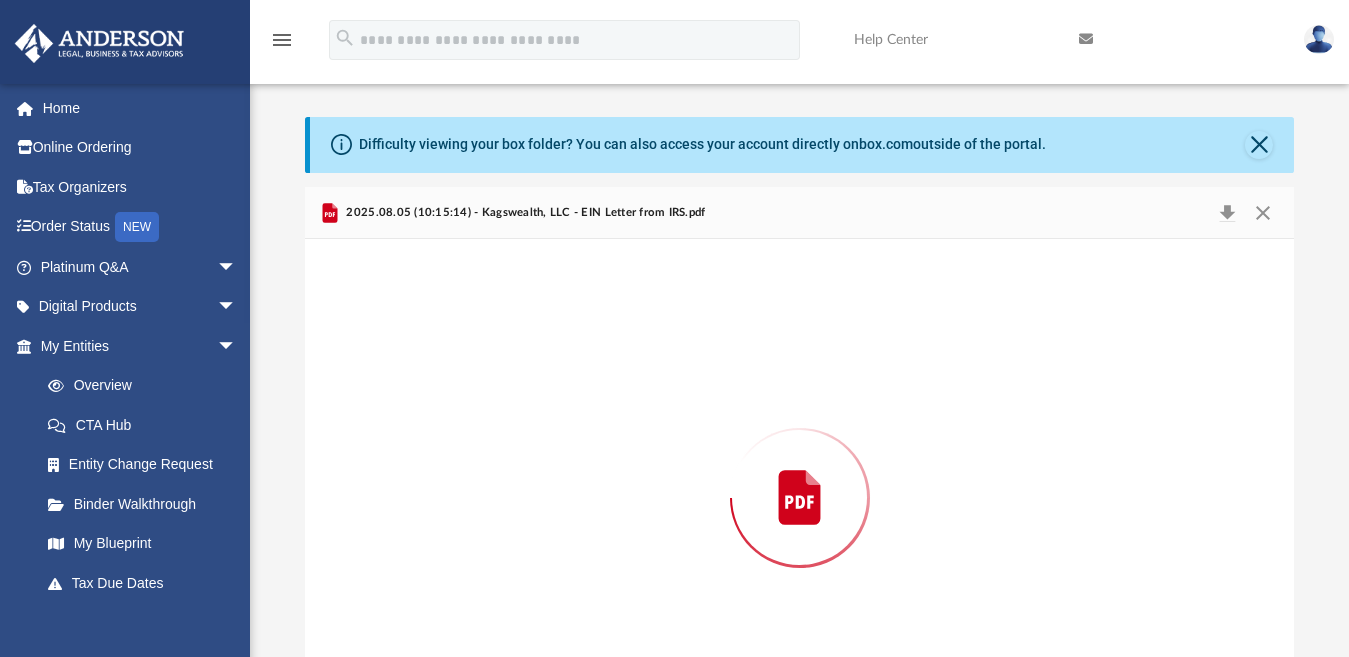 scroll, scrollTop: 98, scrollLeft: 0, axis: vertical 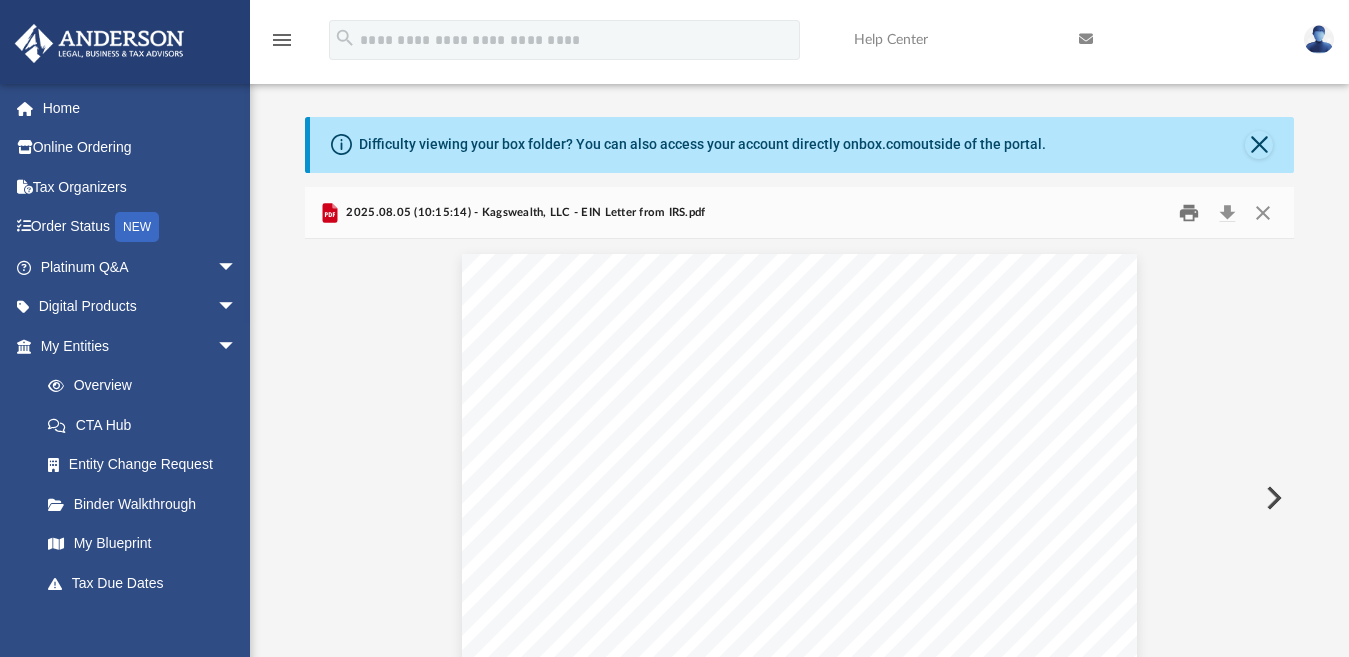 click at bounding box center (1190, 212) 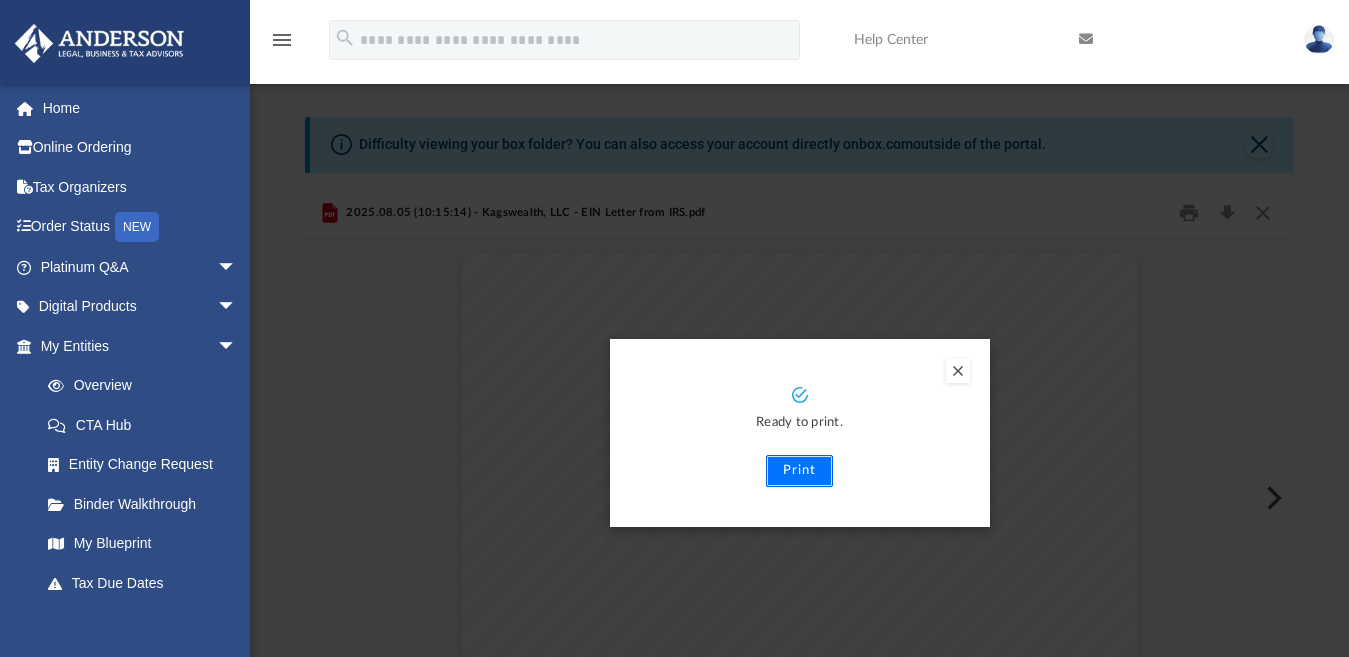 click on "Print" at bounding box center (799, 471) 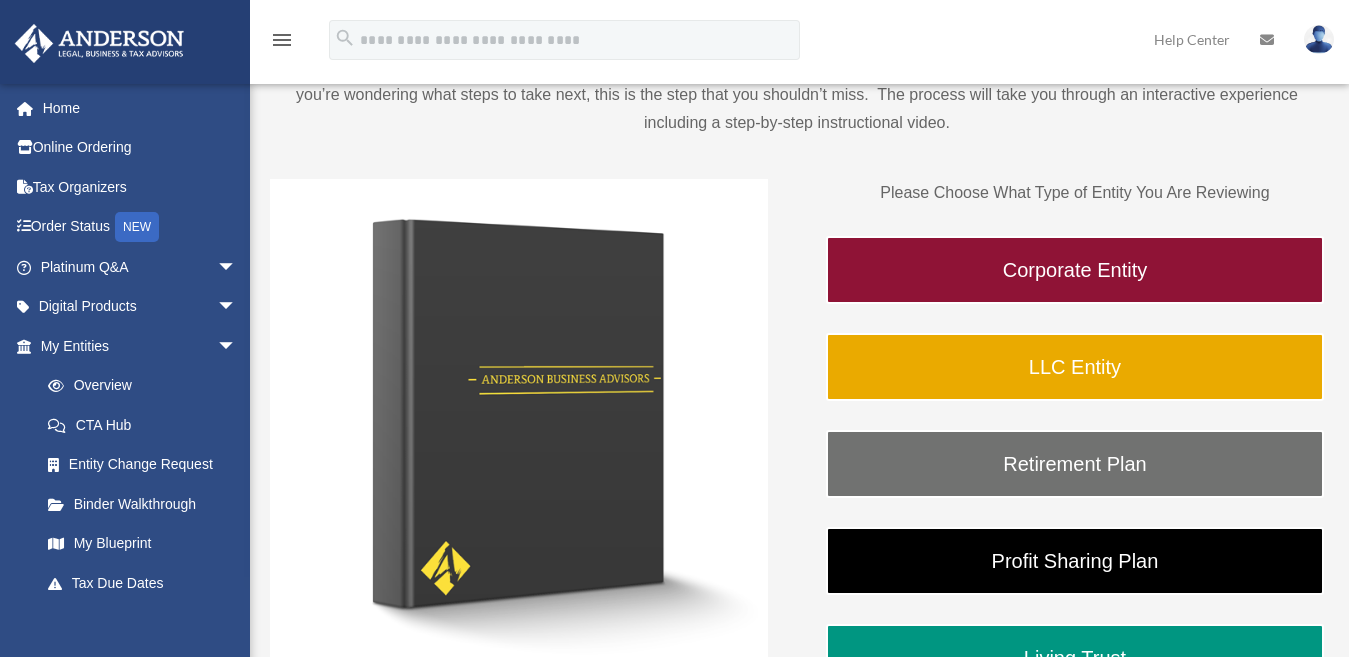 scroll, scrollTop: 200, scrollLeft: 0, axis: vertical 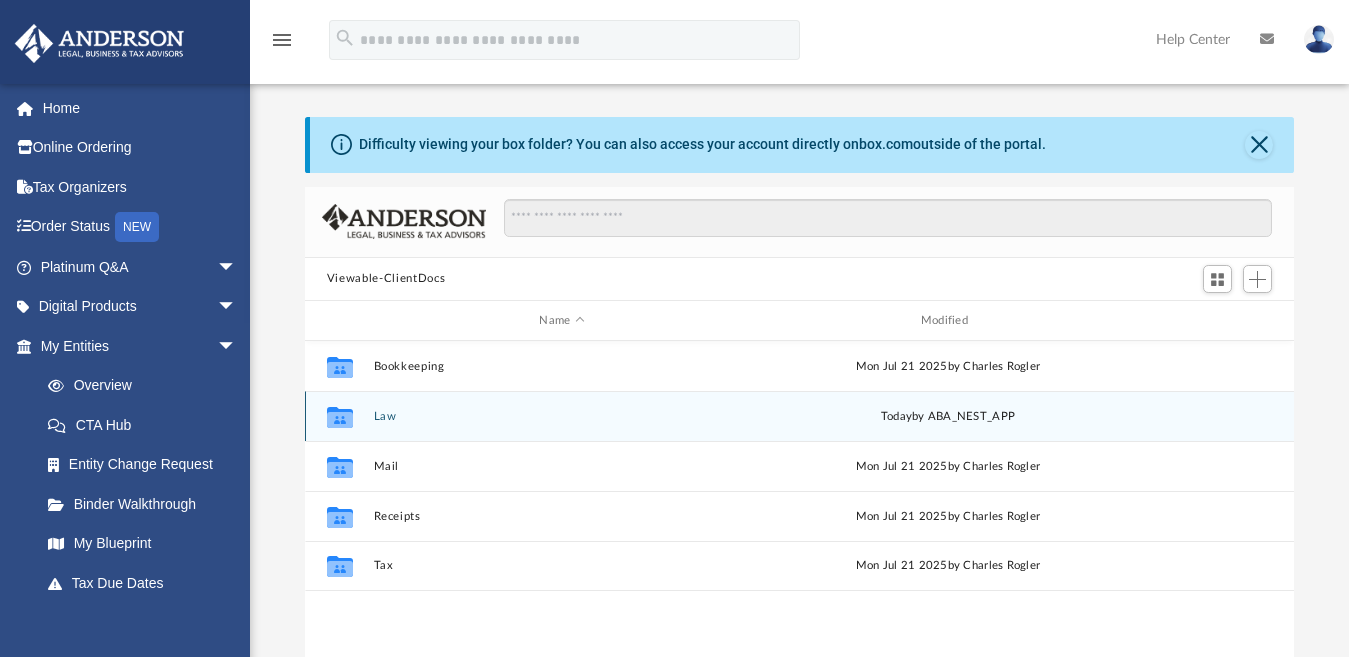 click on "Collaborated Folder" at bounding box center [340, 417] 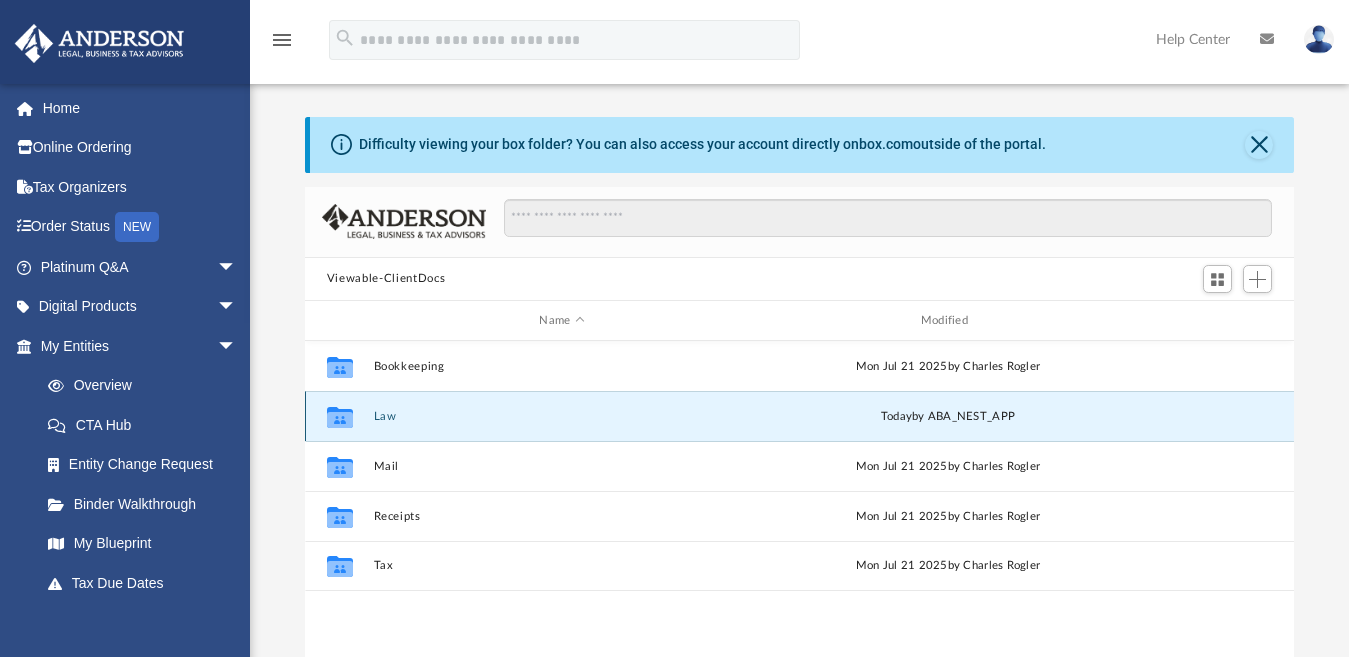 click on "Law" at bounding box center (561, 416) 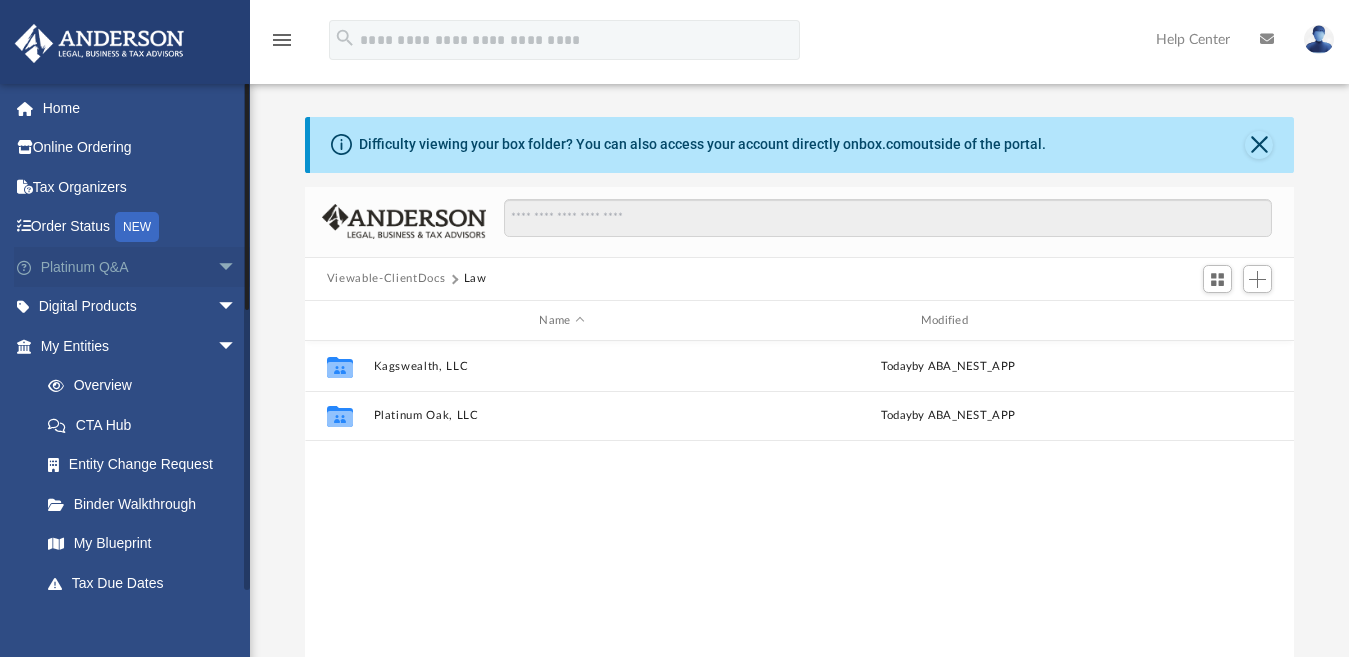 click on "Platinum Q&A arrow_drop_down" at bounding box center (140, 267) 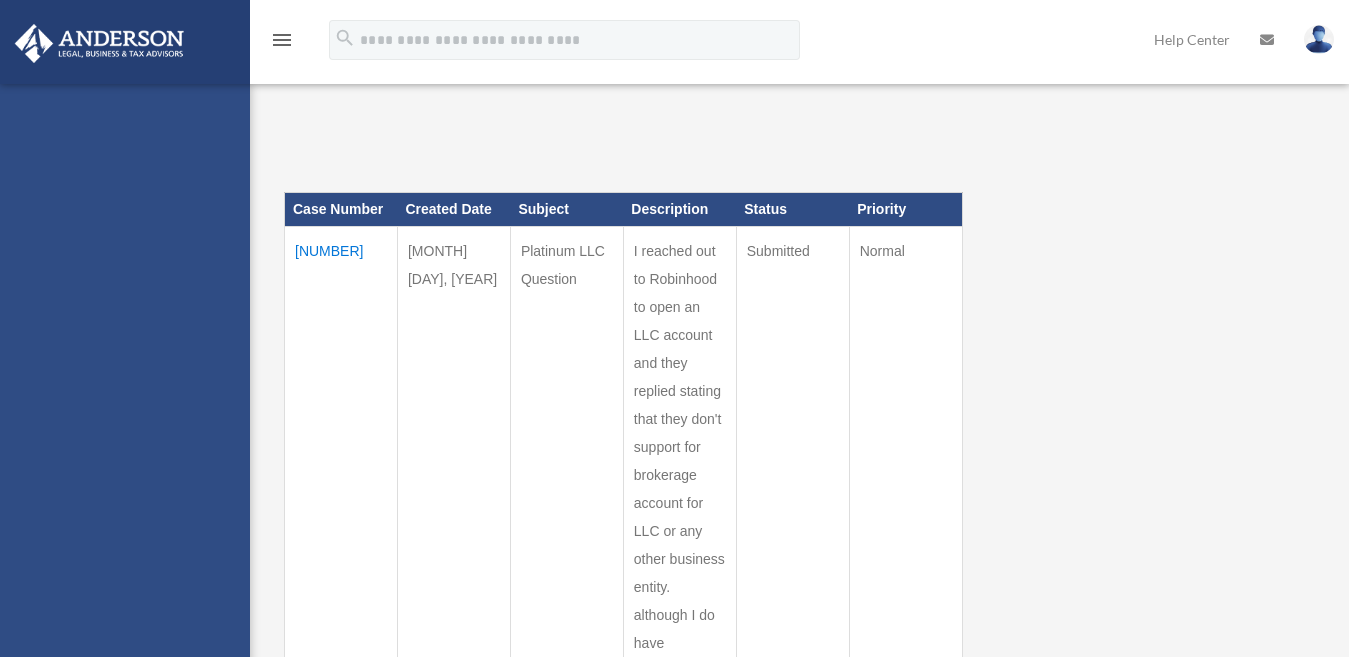 scroll, scrollTop: 0, scrollLeft: 0, axis: both 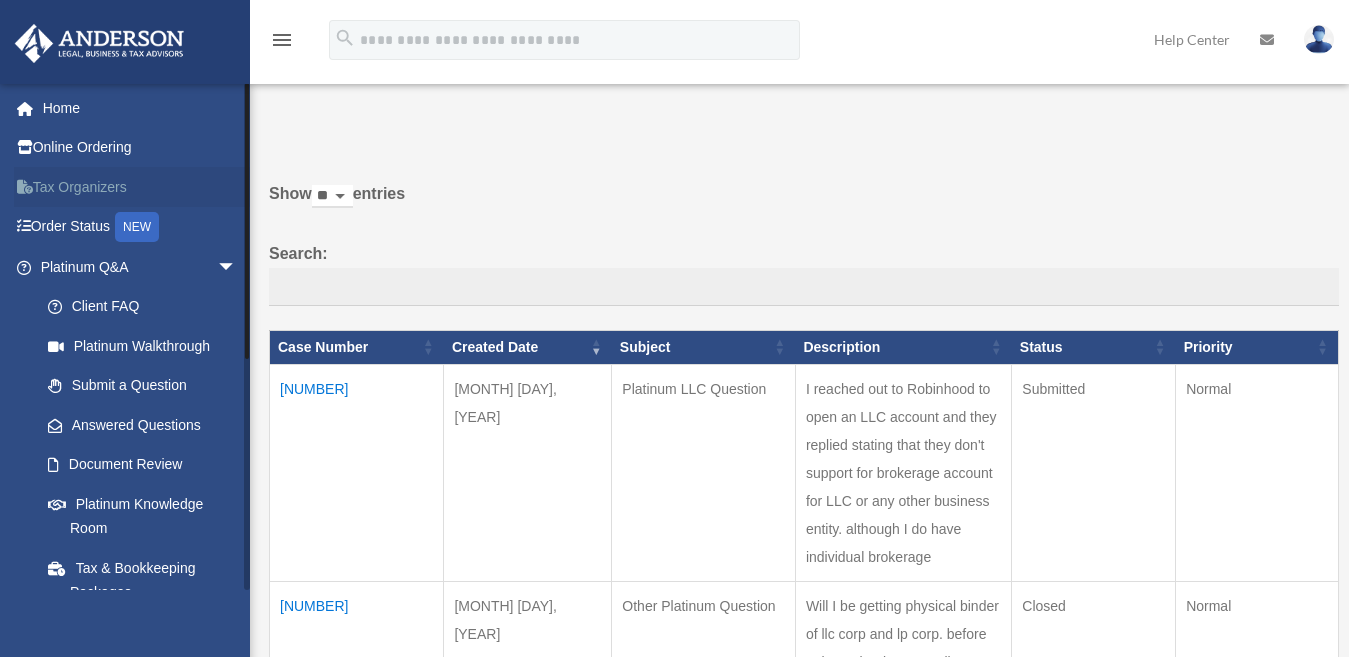 click on "Tax Organizers" at bounding box center (140, 187) 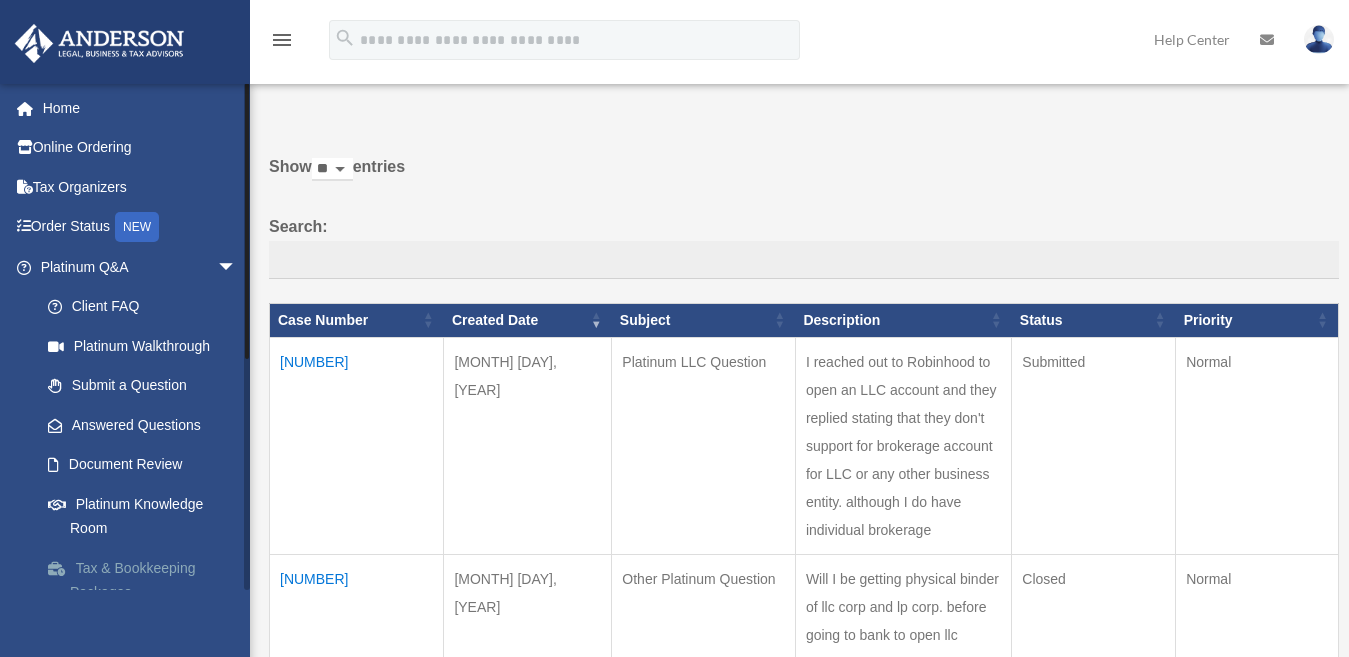 scroll, scrollTop: 0, scrollLeft: 0, axis: both 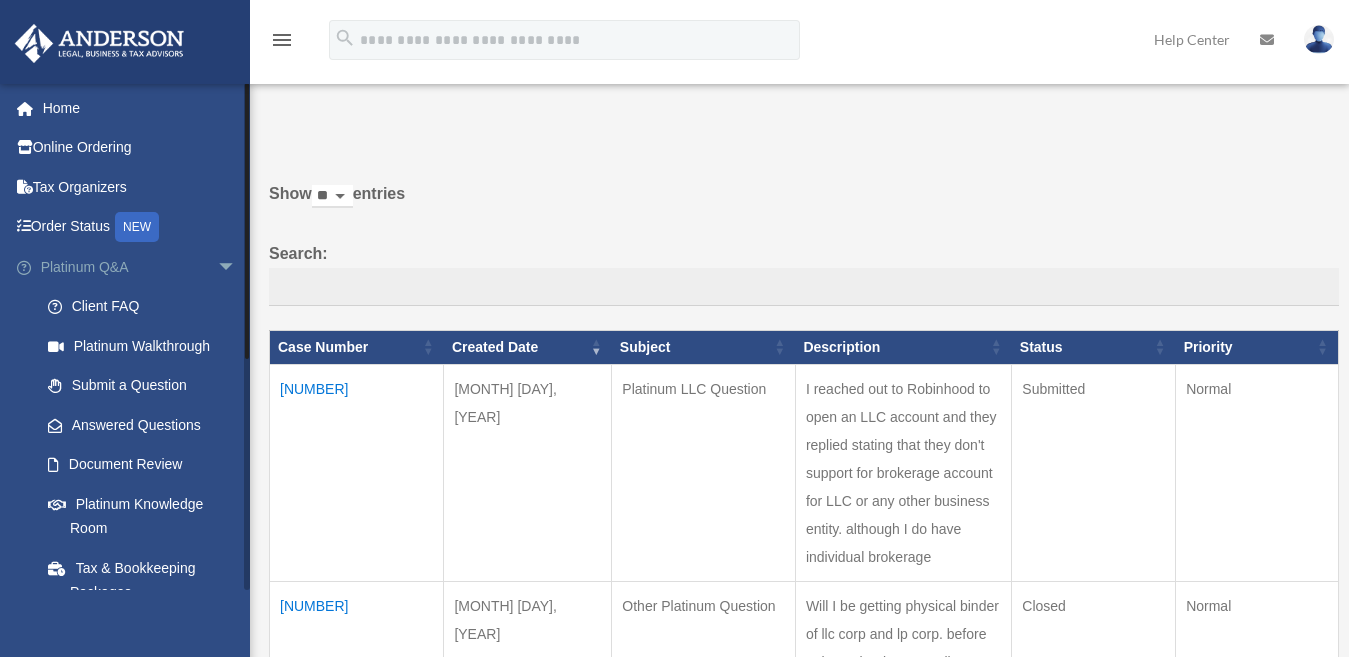 click on "arrow_drop_down" at bounding box center [237, 267] 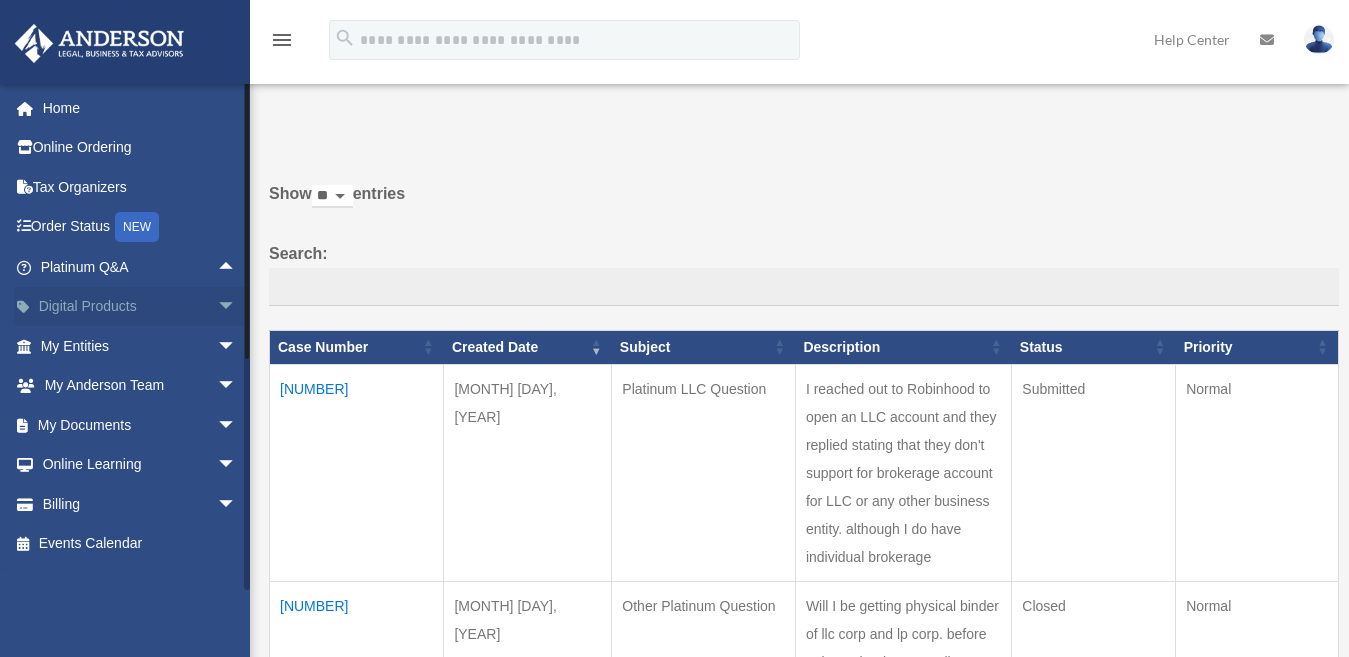 click on "arrow_drop_down" at bounding box center [237, 307] 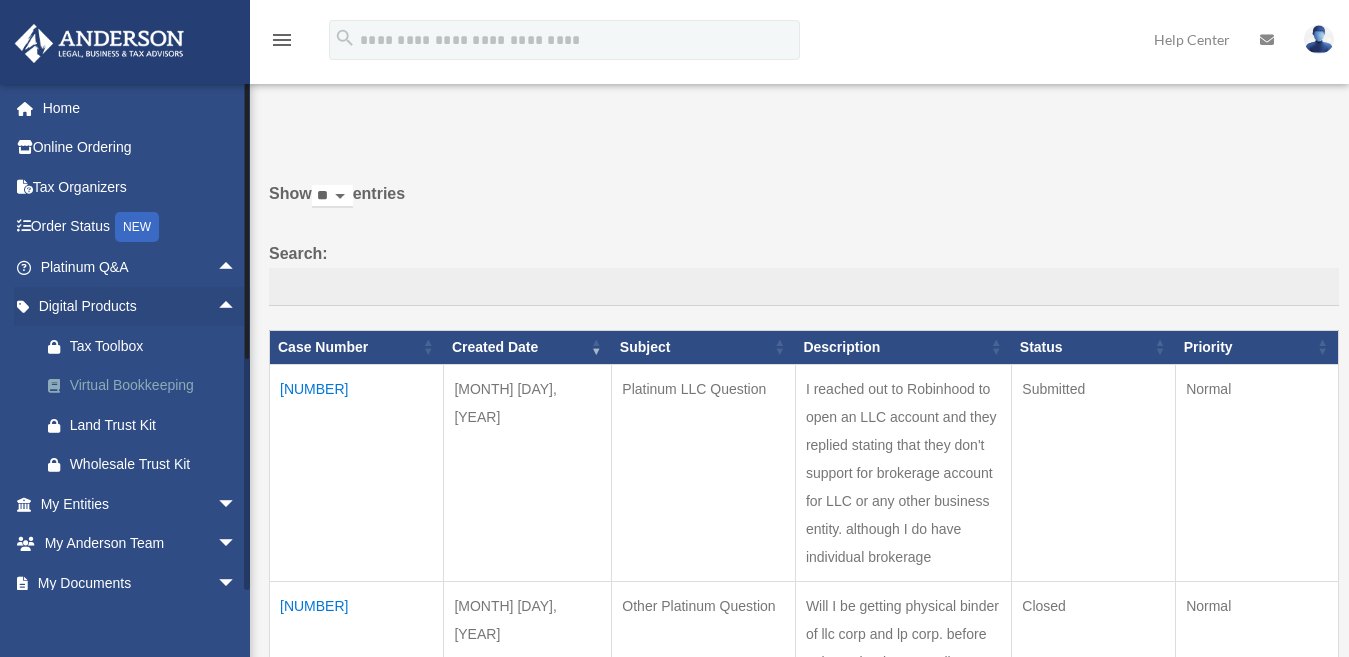 click on "Virtual Bookkeeping" at bounding box center (156, 385) 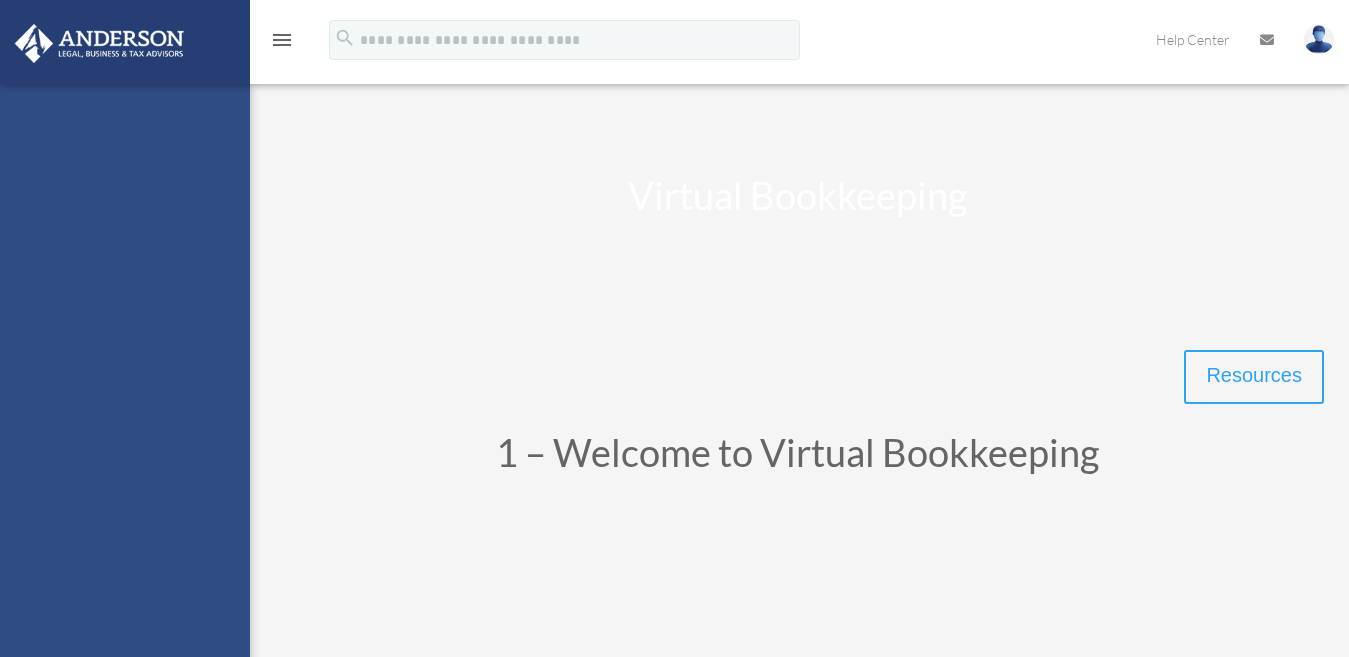 scroll, scrollTop: 0, scrollLeft: 0, axis: both 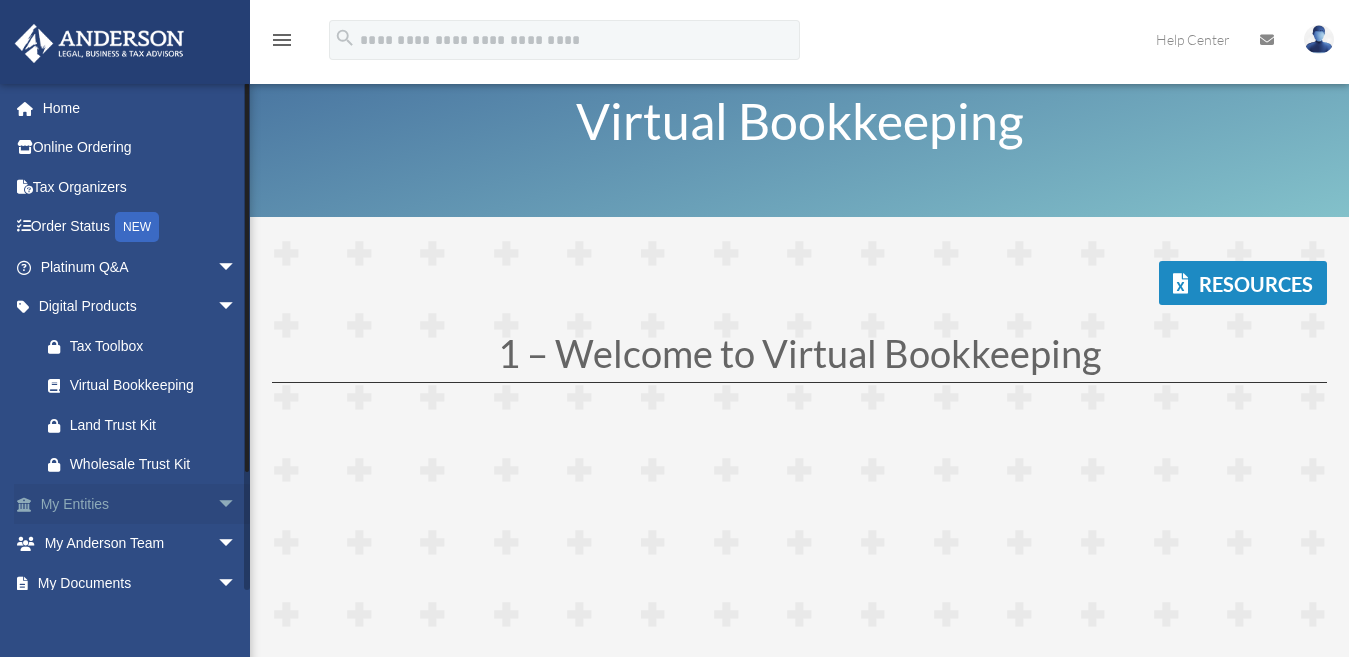 click on "arrow_drop_down" at bounding box center (237, 504) 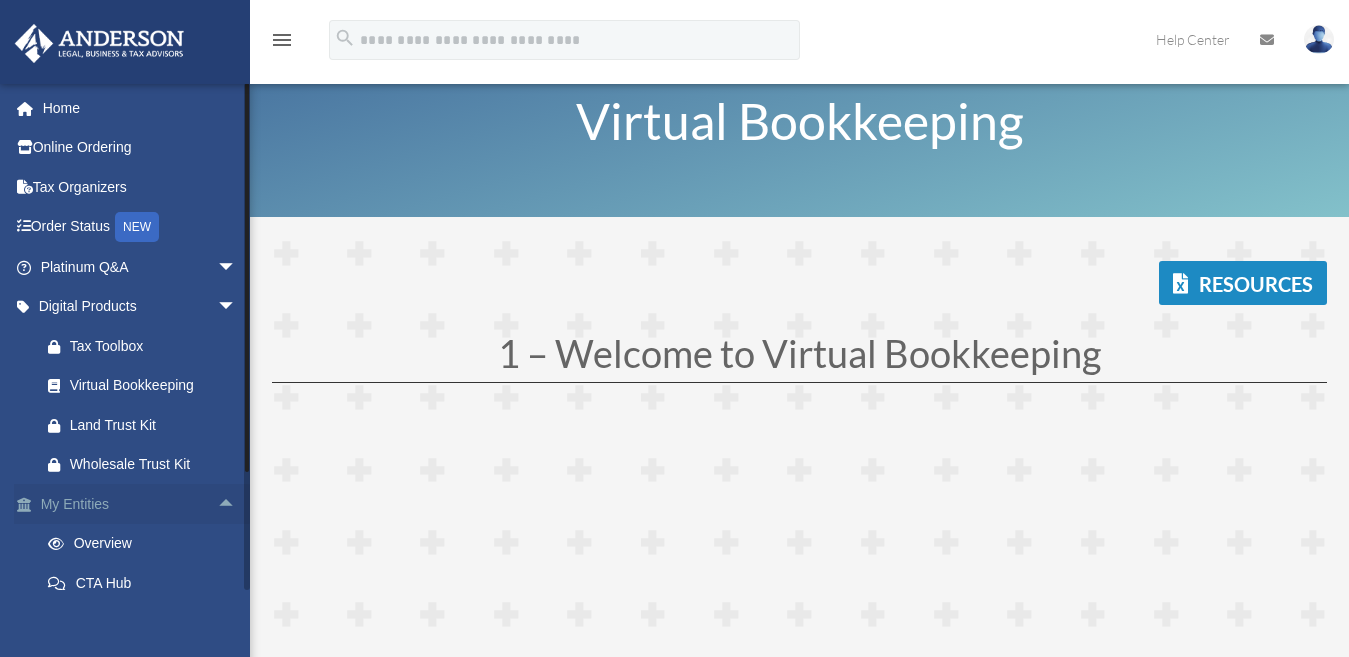 click on "arrow_drop_up" at bounding box center (237, 504) 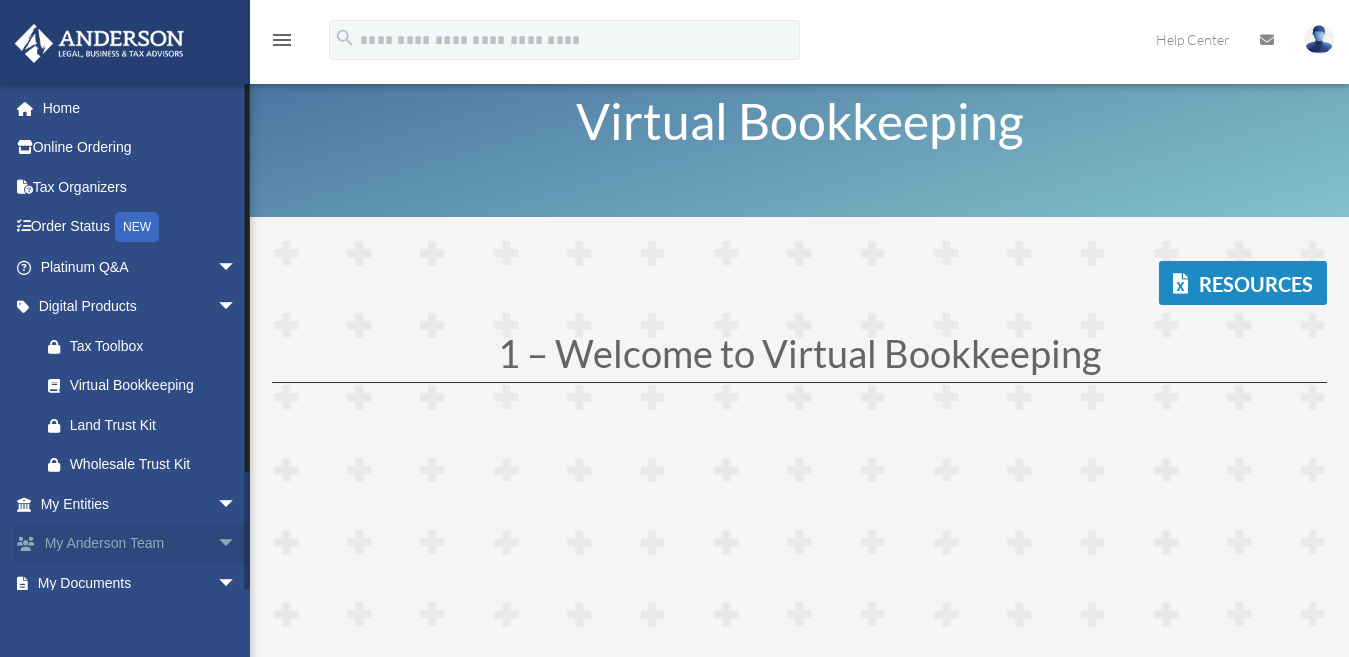 click on "arrow_drop_down" at bounding box center (237, 544) 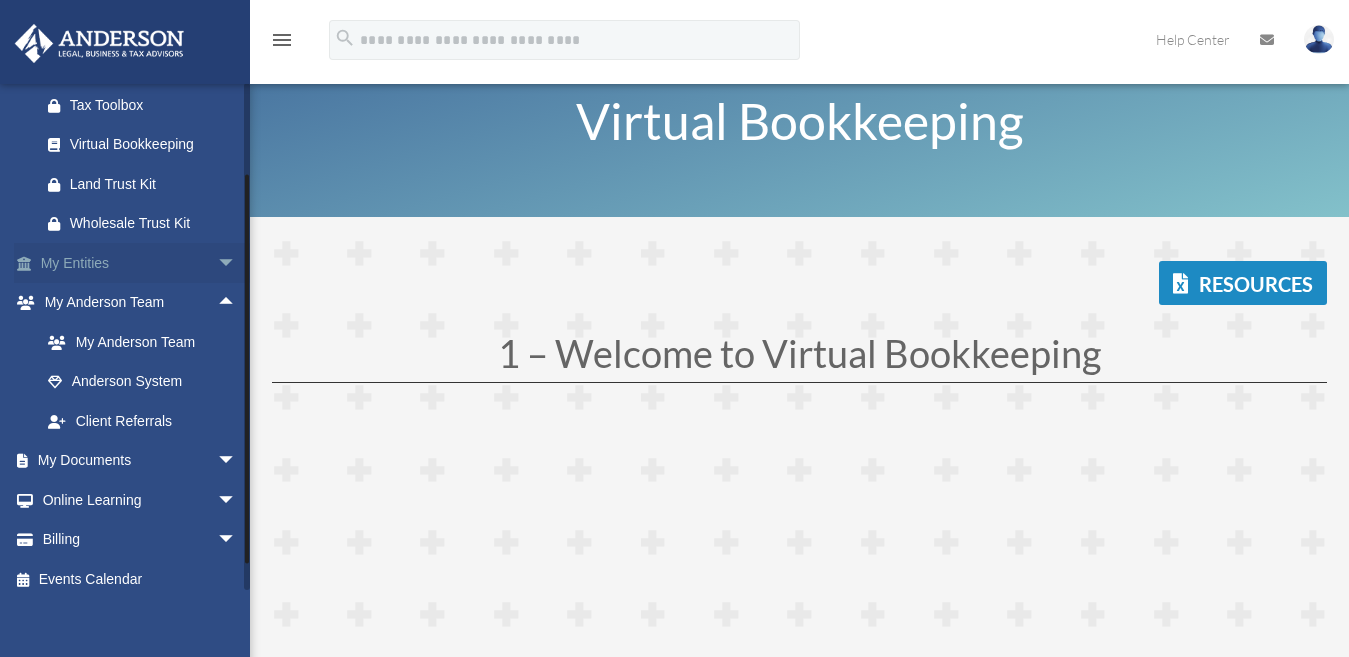 scroll, scrollTop: 255, scrollLeft: 0, axis: vertical 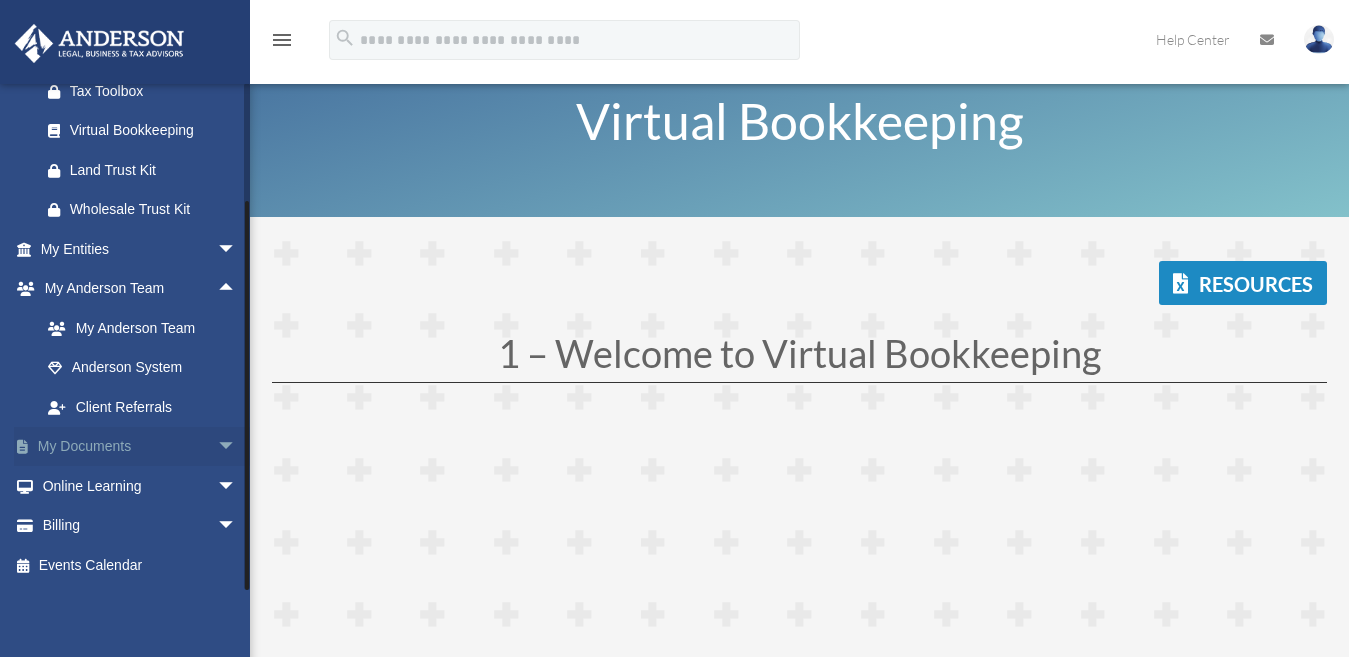 click on "arrow_drop_down" at bounding box center [237, 447] 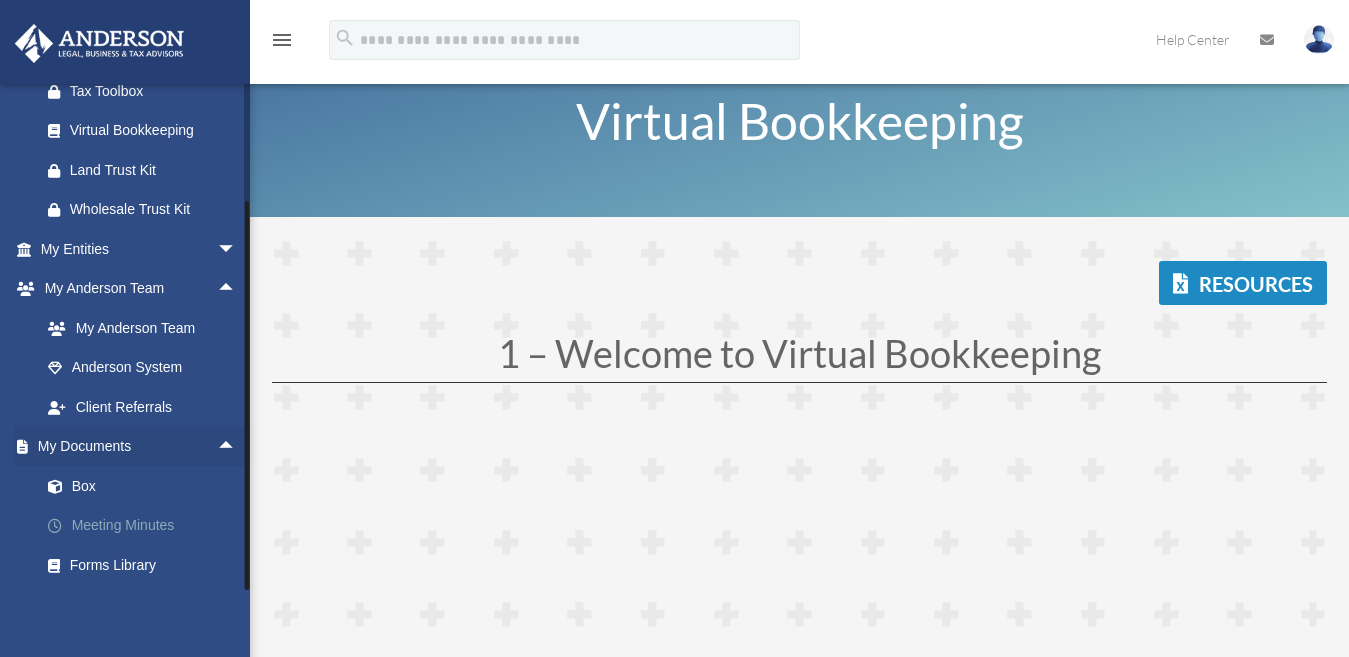 click on "Meeting Minutes" at bounding box center [147, 526] 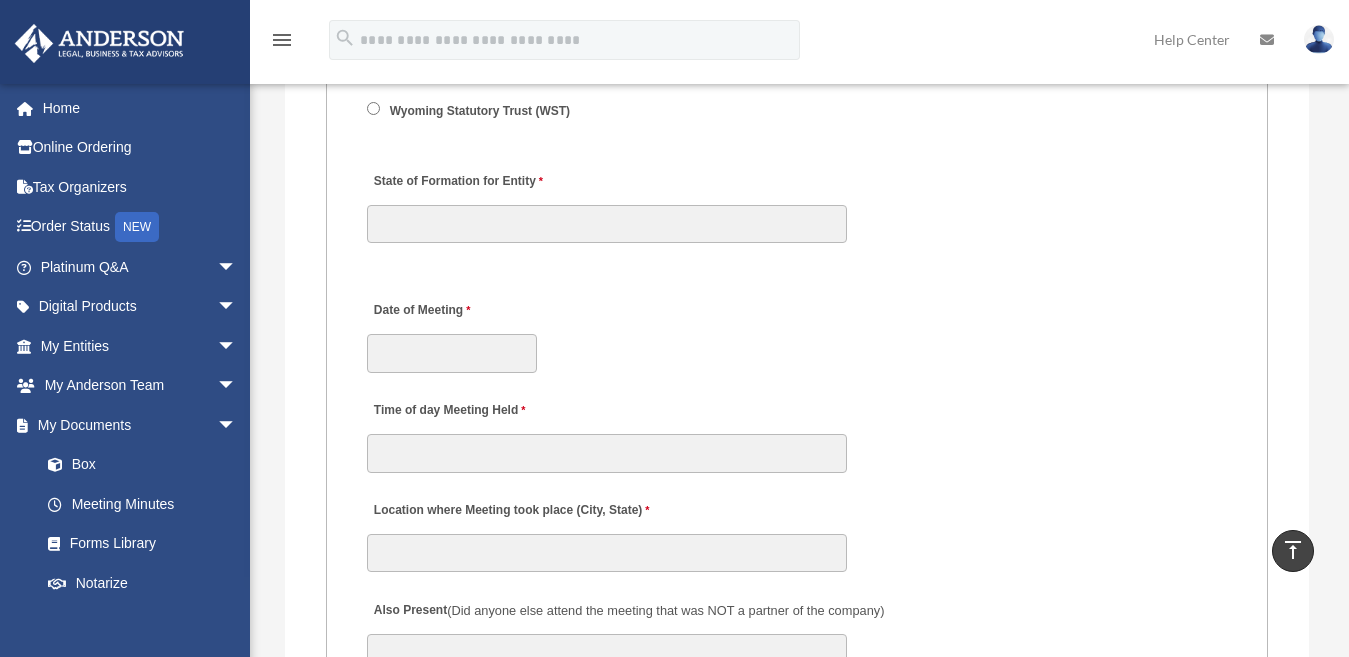 scroll, scrollTop: 3000, scrollLeft: 0, axis: vertical 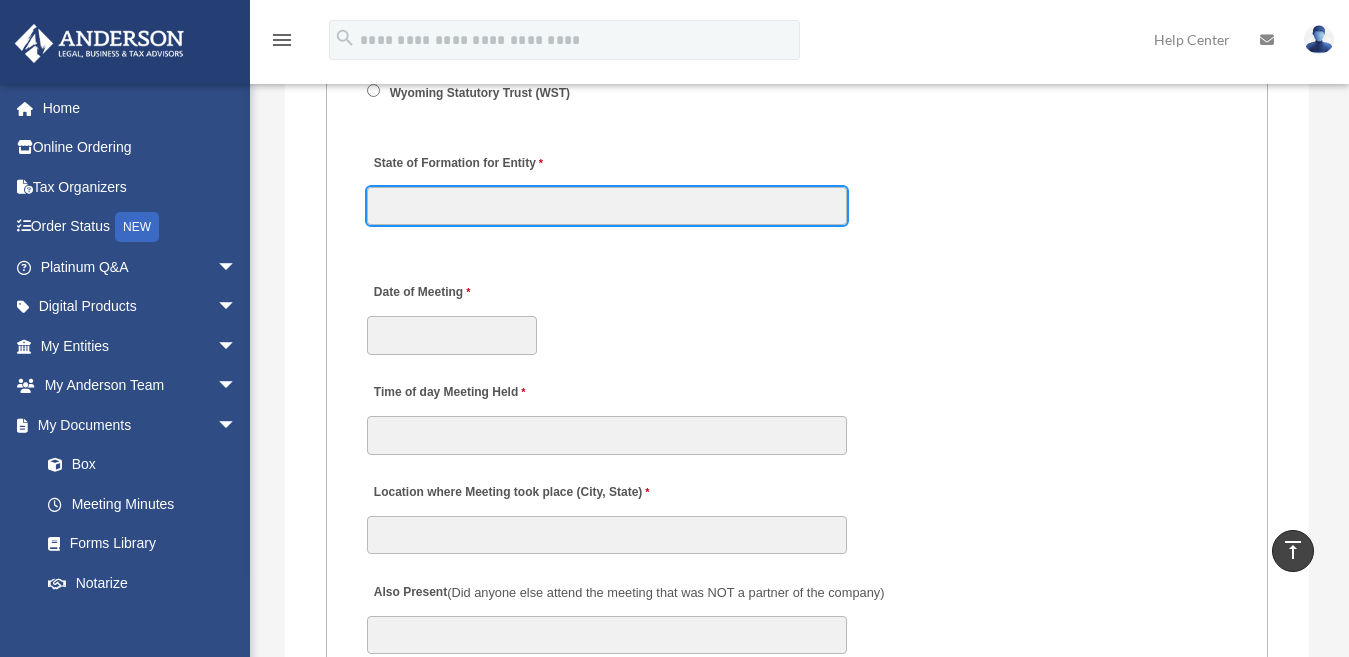 click on "State of Formation for Entity" at bounding box center (607, 206) 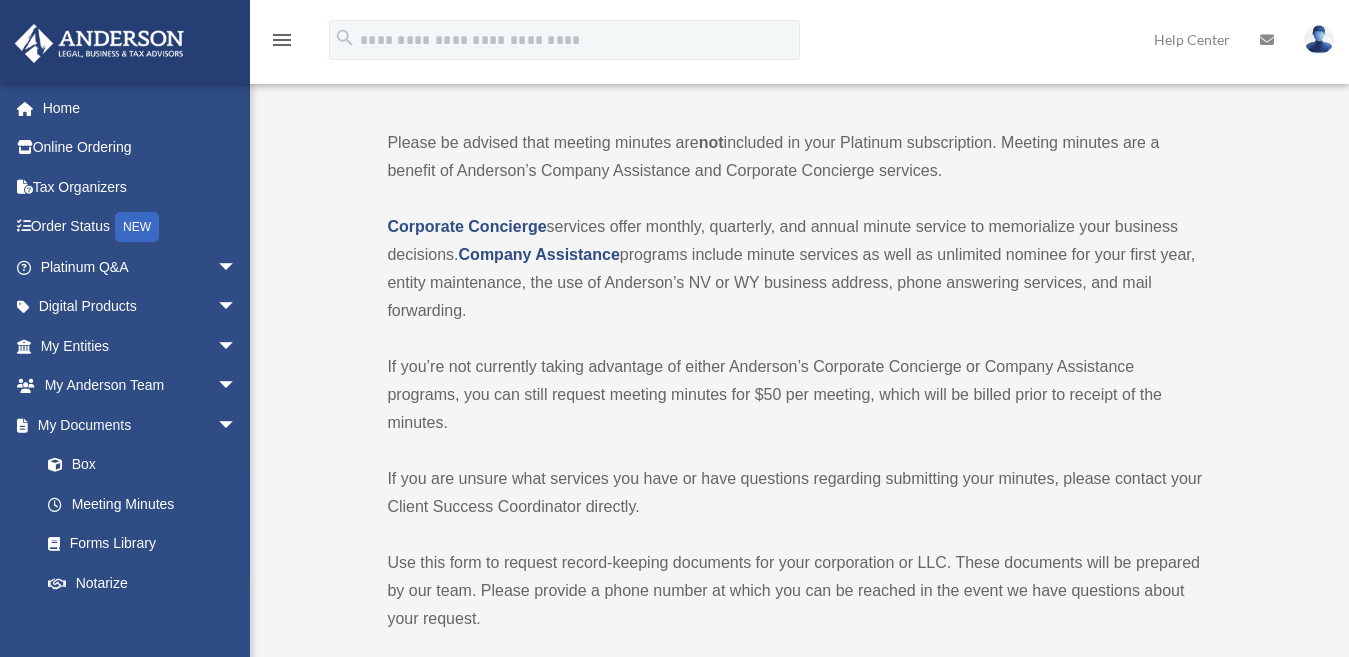 scroll, scrollTop: 0, scrollLeft: 0, axis: both 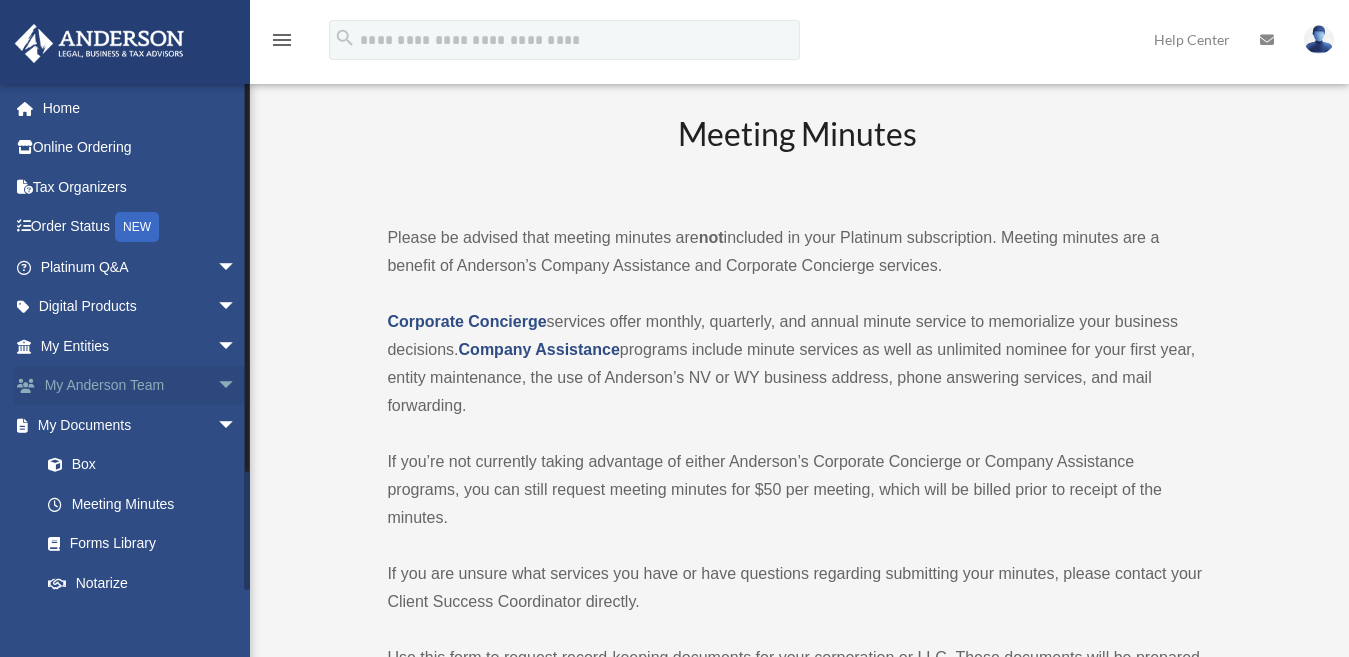 click on "My Anderson Team arrow_drop_down" at bounding box center [140, 386] 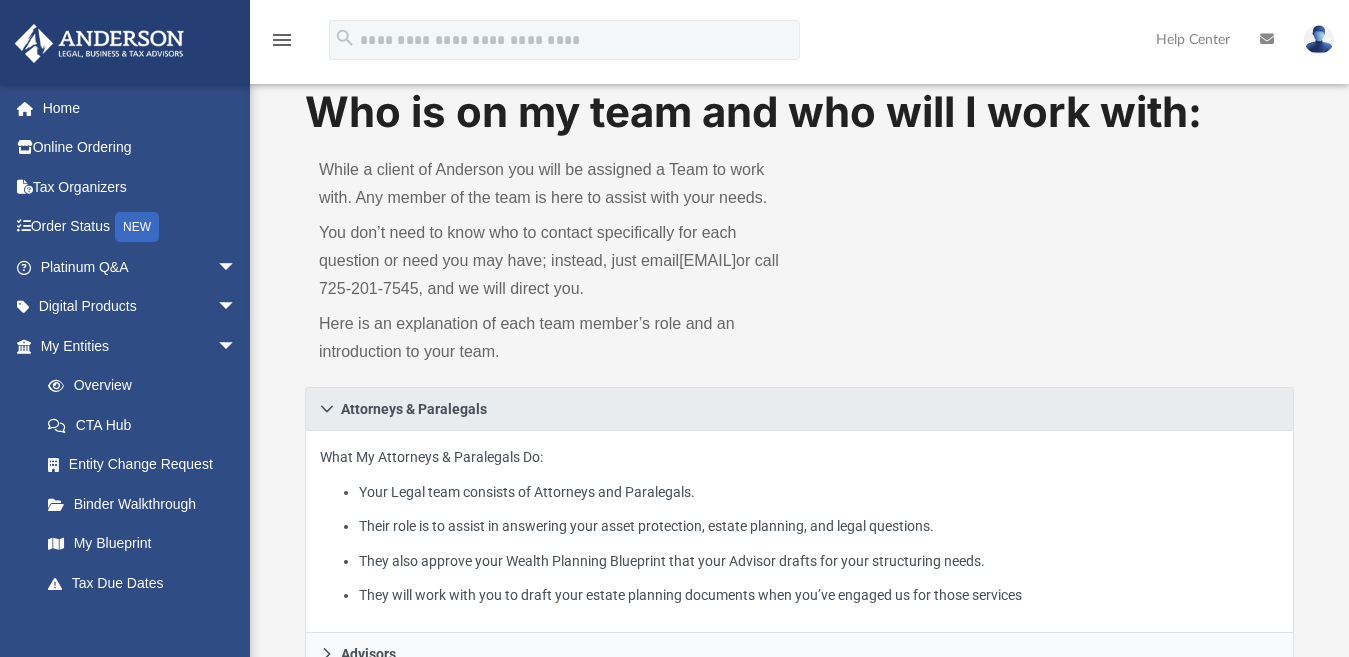 scroll, scrollTop: 0, scrollLeft: 0, axis: both 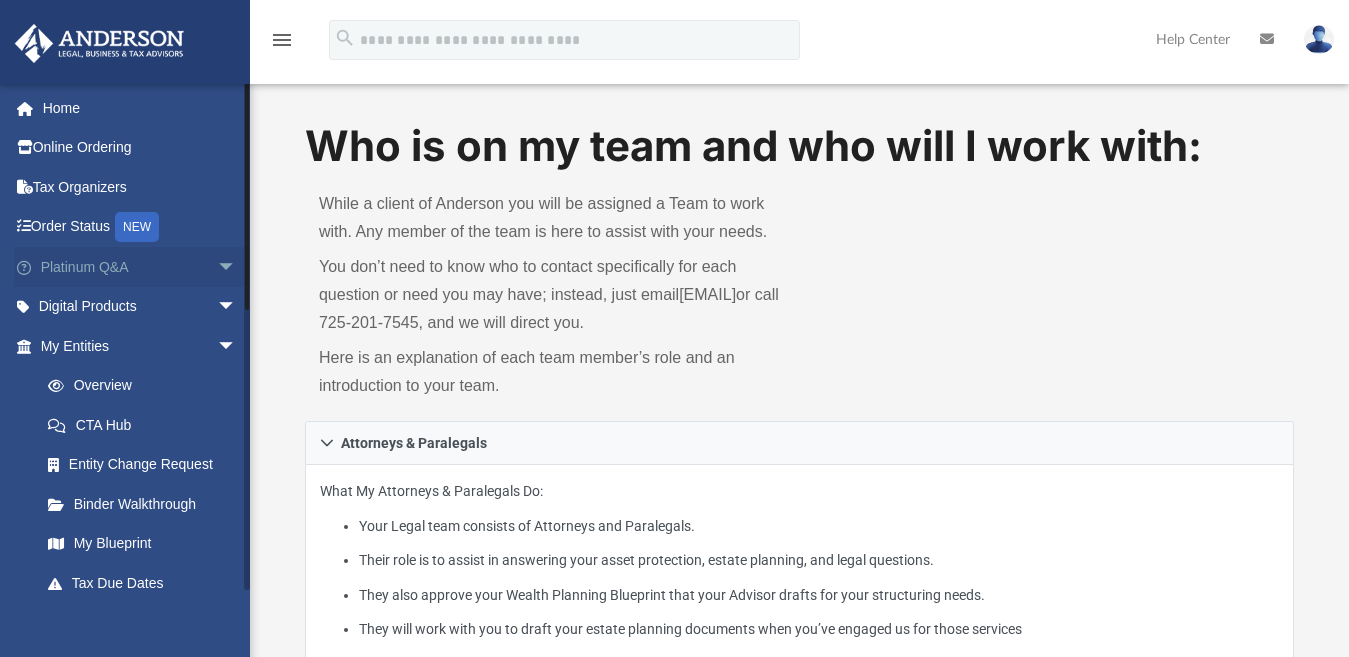 click on "Platinum Q&A arrow_drop_down" at bounding box center [140, 267] 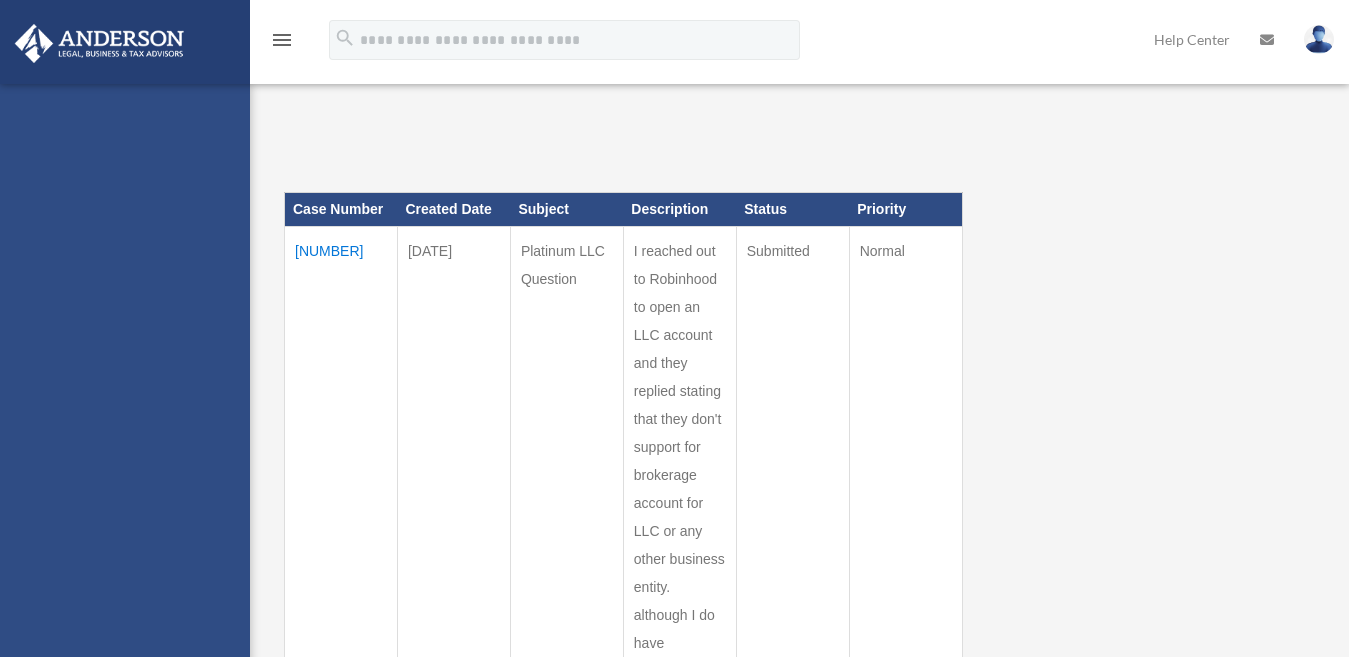 scroll, scrollTop: 0, scrollLeft: 0, axis: both 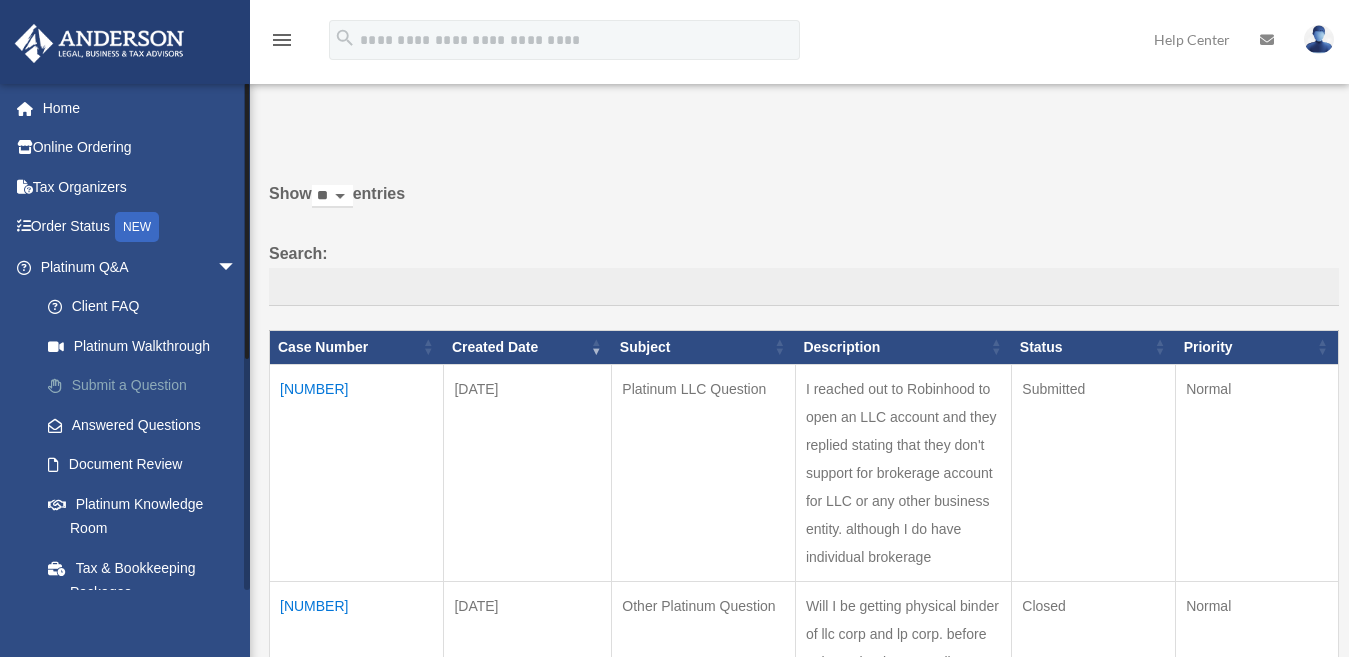 click on "Submit a Question" at bounding box center [147, 386] 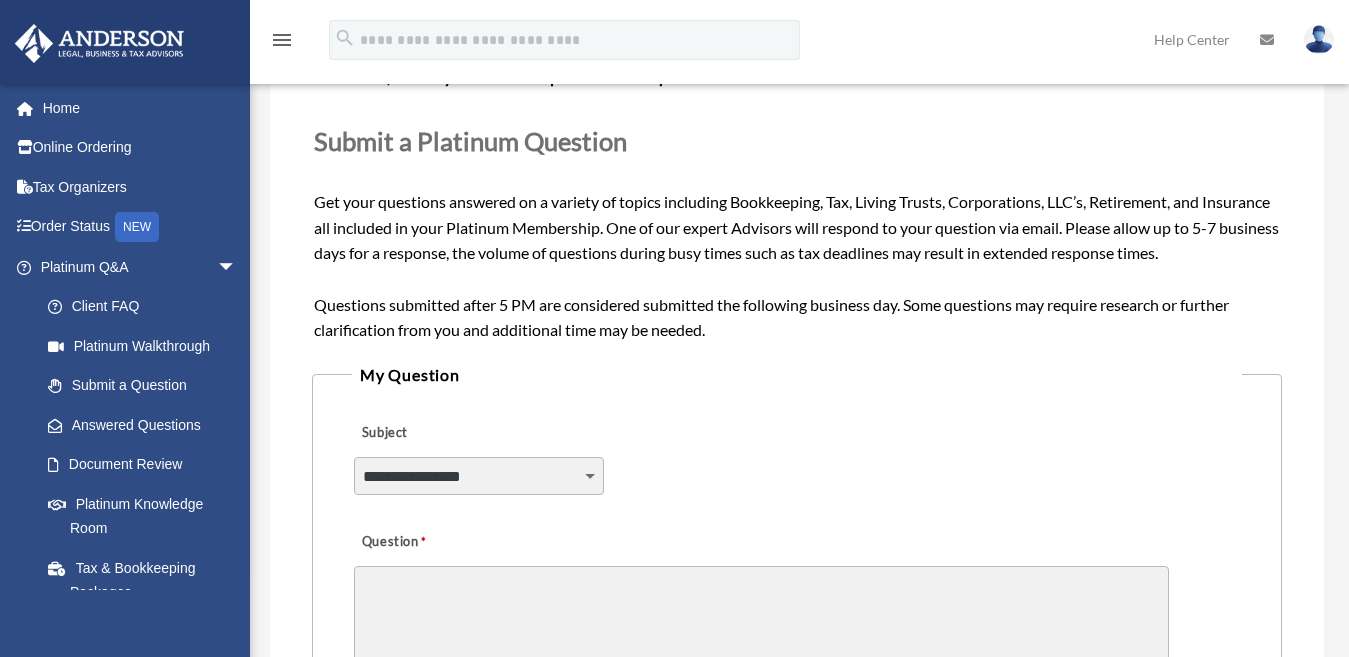 scroll, scrollTop: 300, scrollLeft: 0, axis: vertical 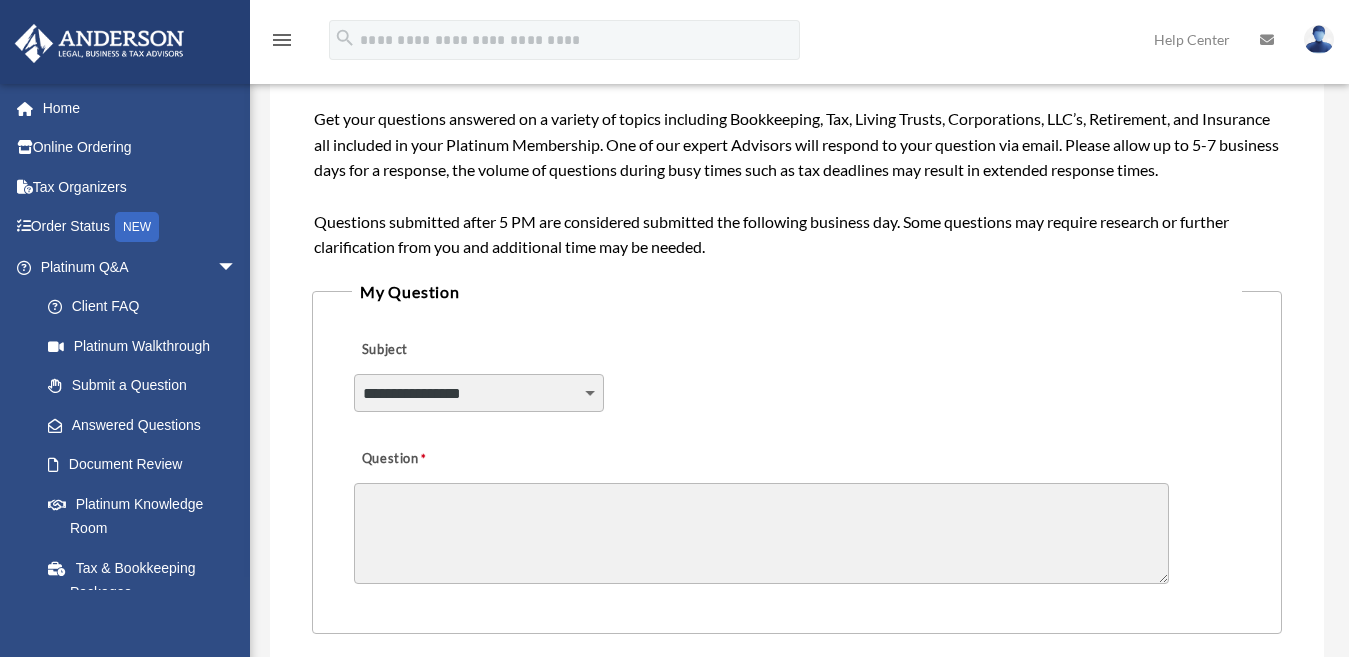 click on "**********" at bounding box center (479, 393) 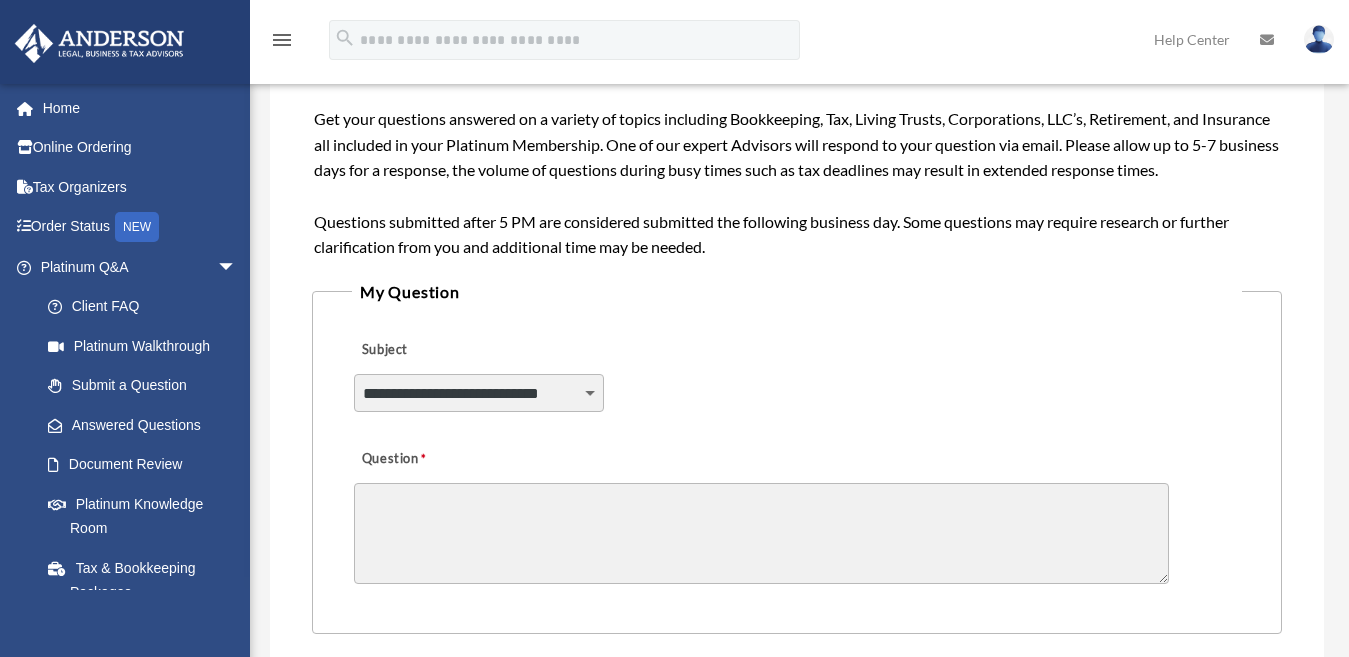 click on "**********" at bounding box center [479, 393] 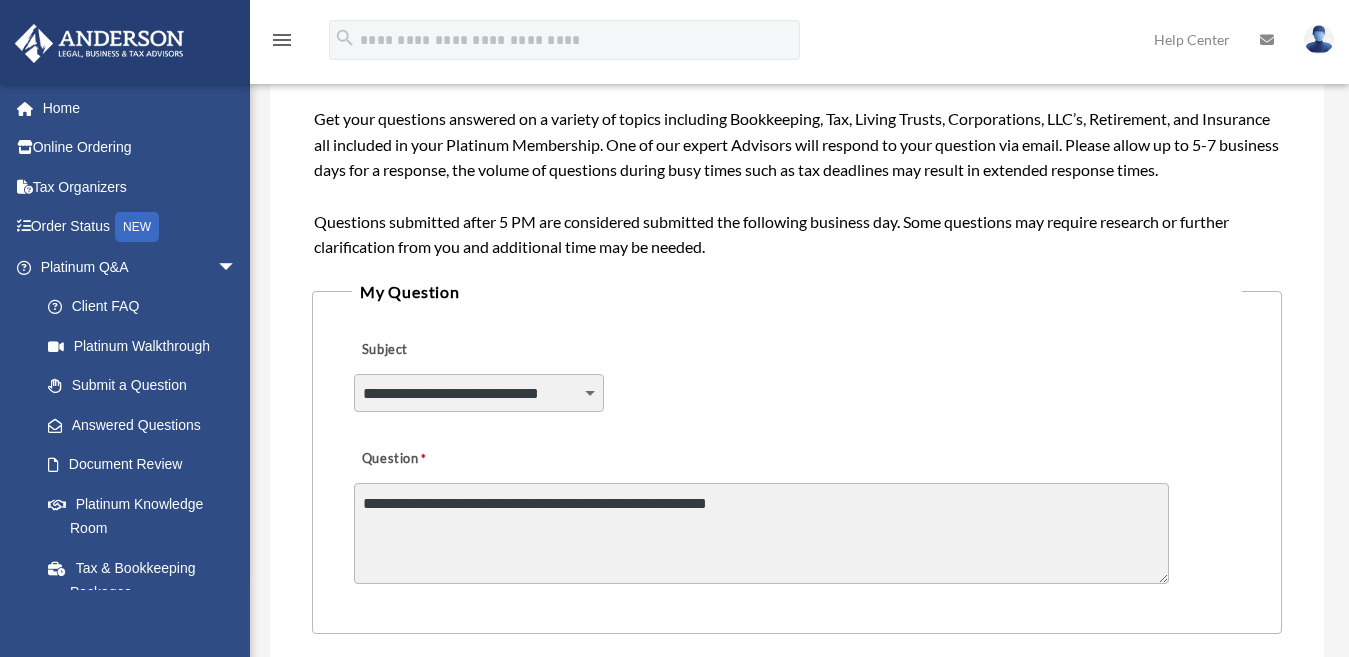 click on "**********" at bounding box center (761, 533) 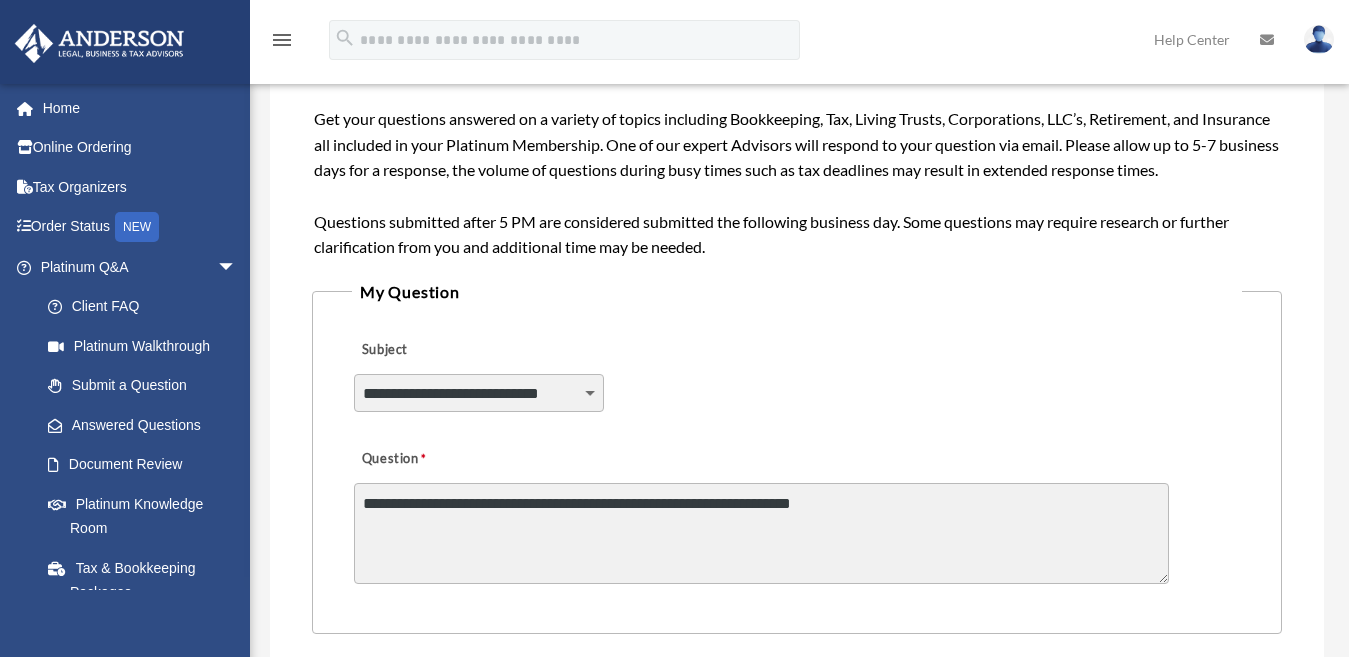 click on "**********" at bounding box center [761, 533] 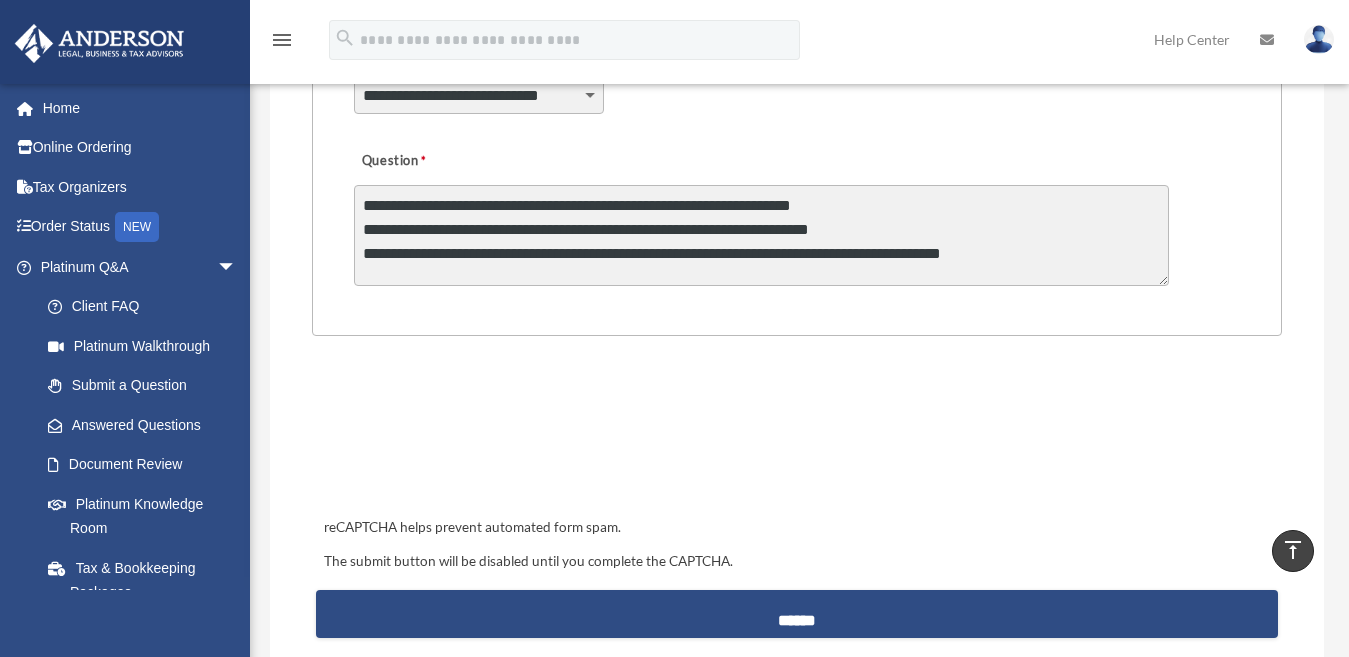scroll, scrollTop: 661, scrollLeft: 0, axis: vertical 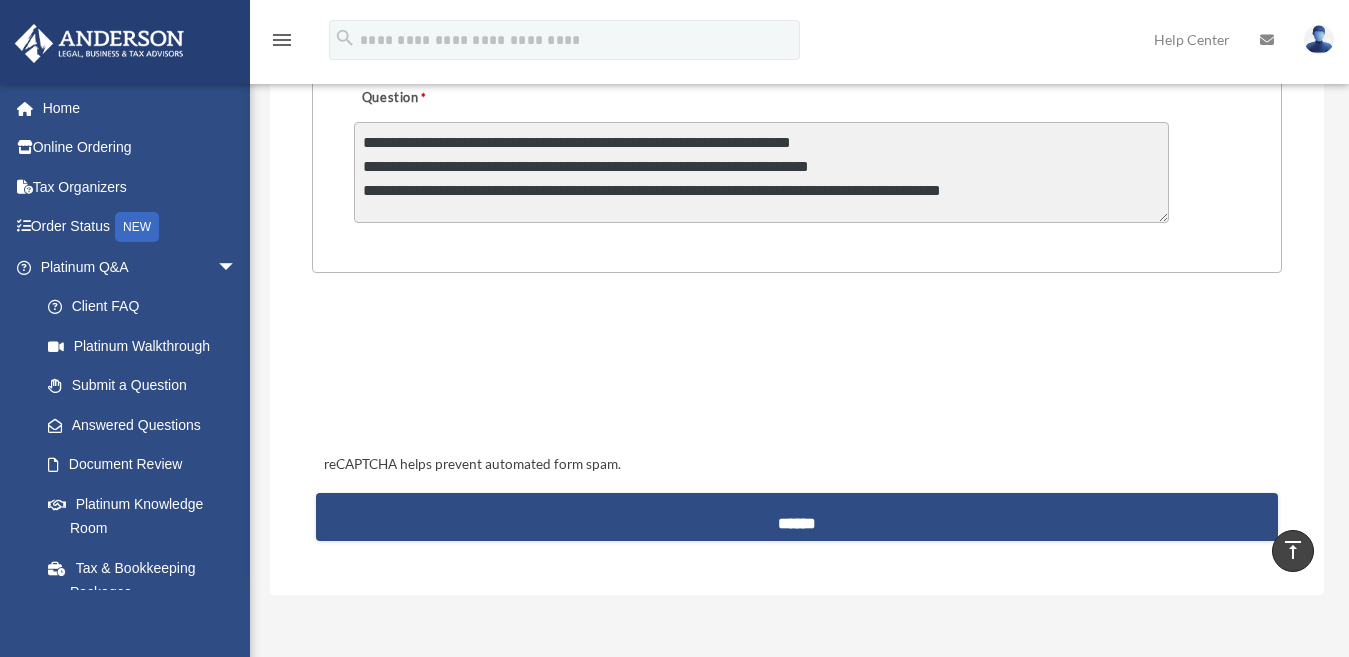 click on "**********" at bounding box center (761, 172) 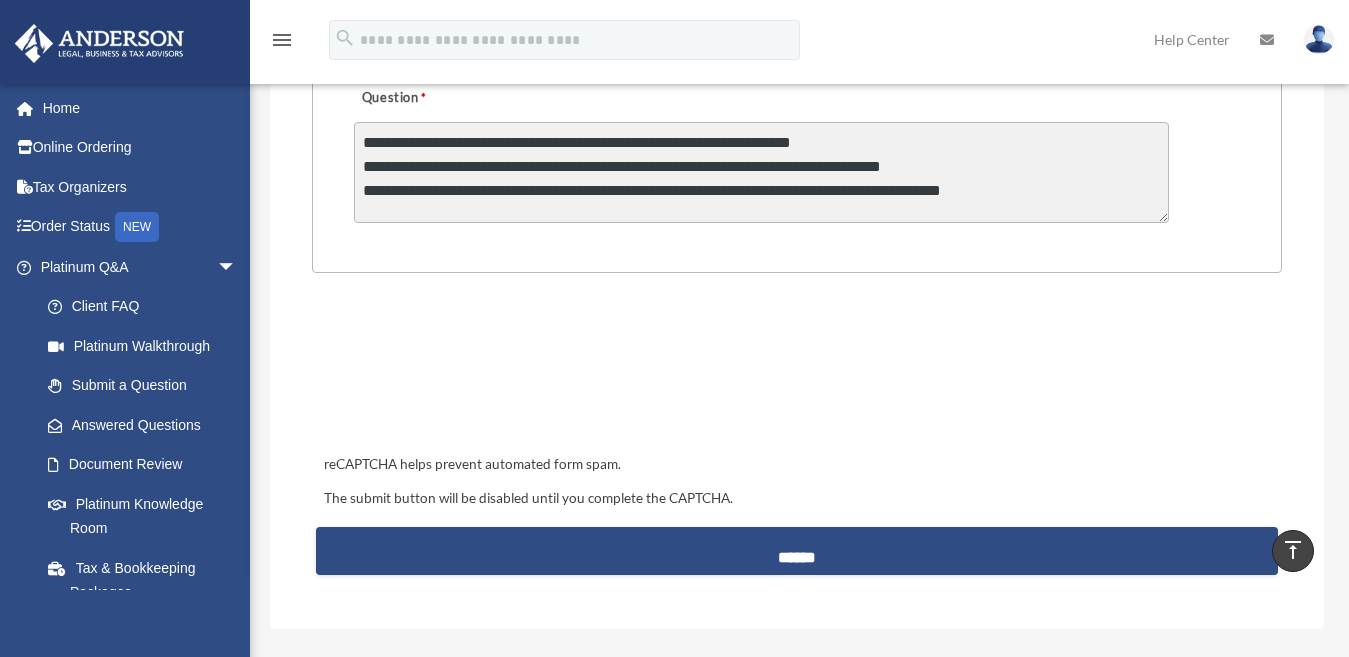 type on "**********" 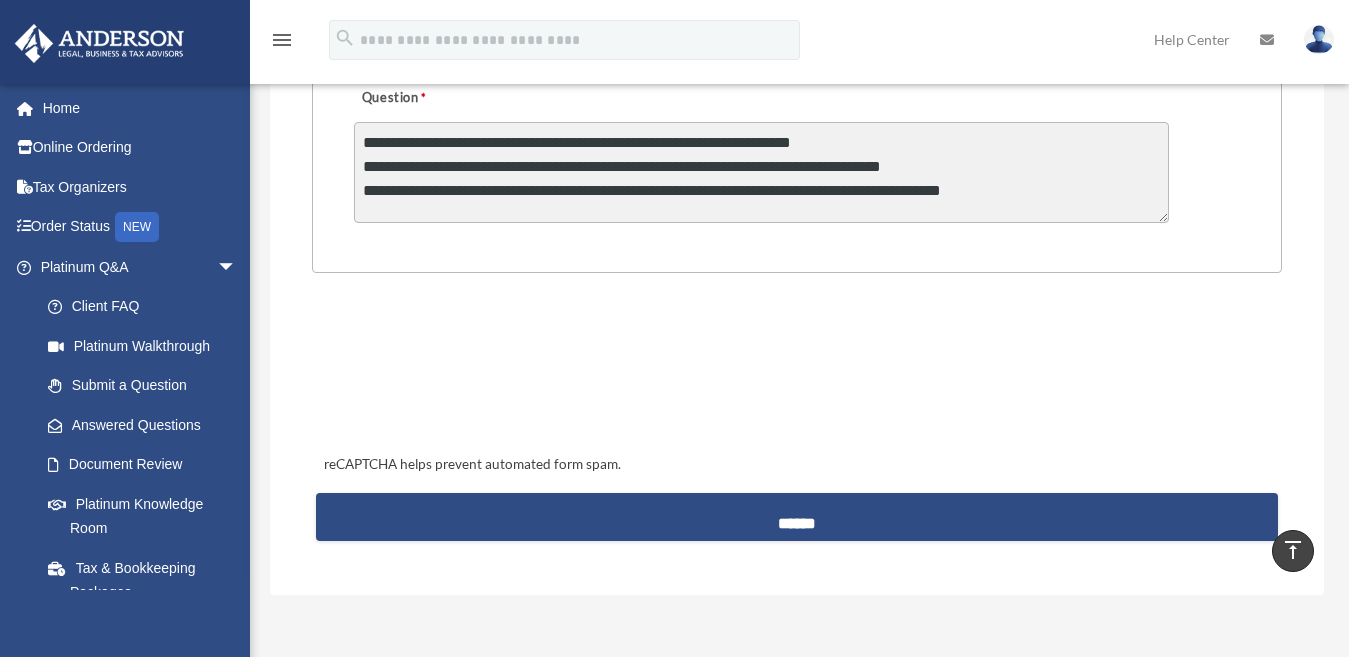 click on "**********" at bounding box center (761, 172) 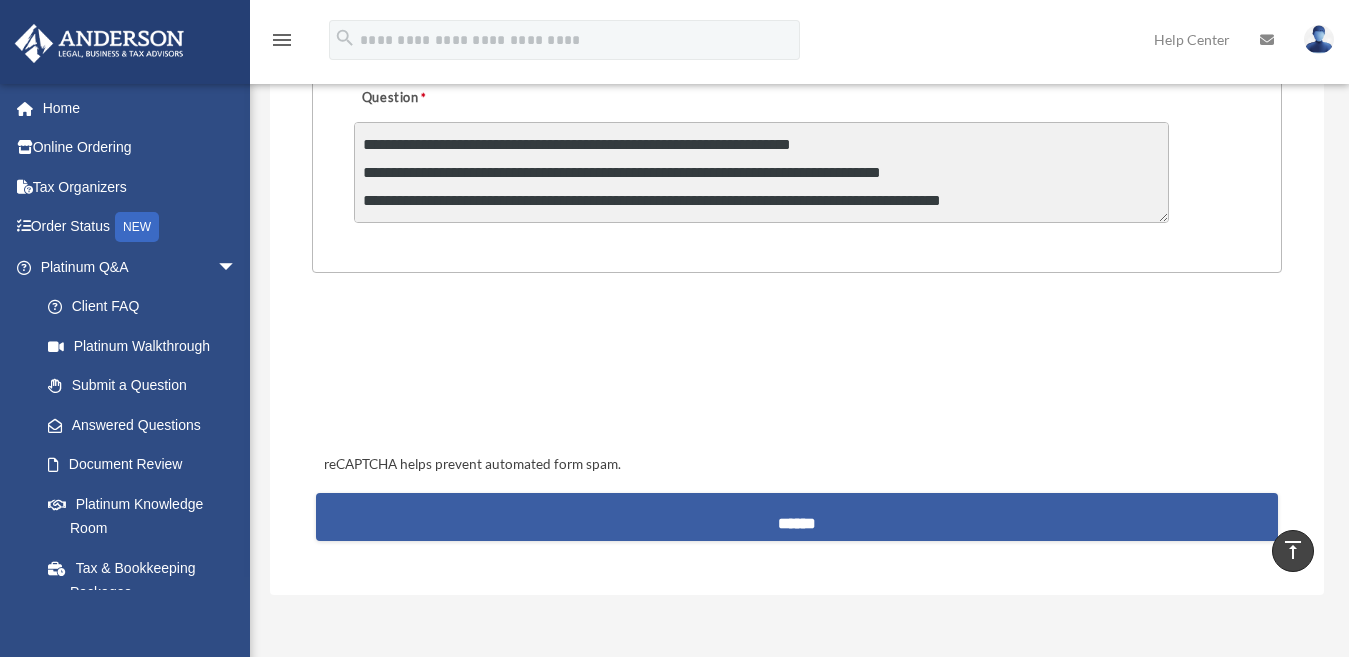 click on "******" at bounding box center [797, 517] 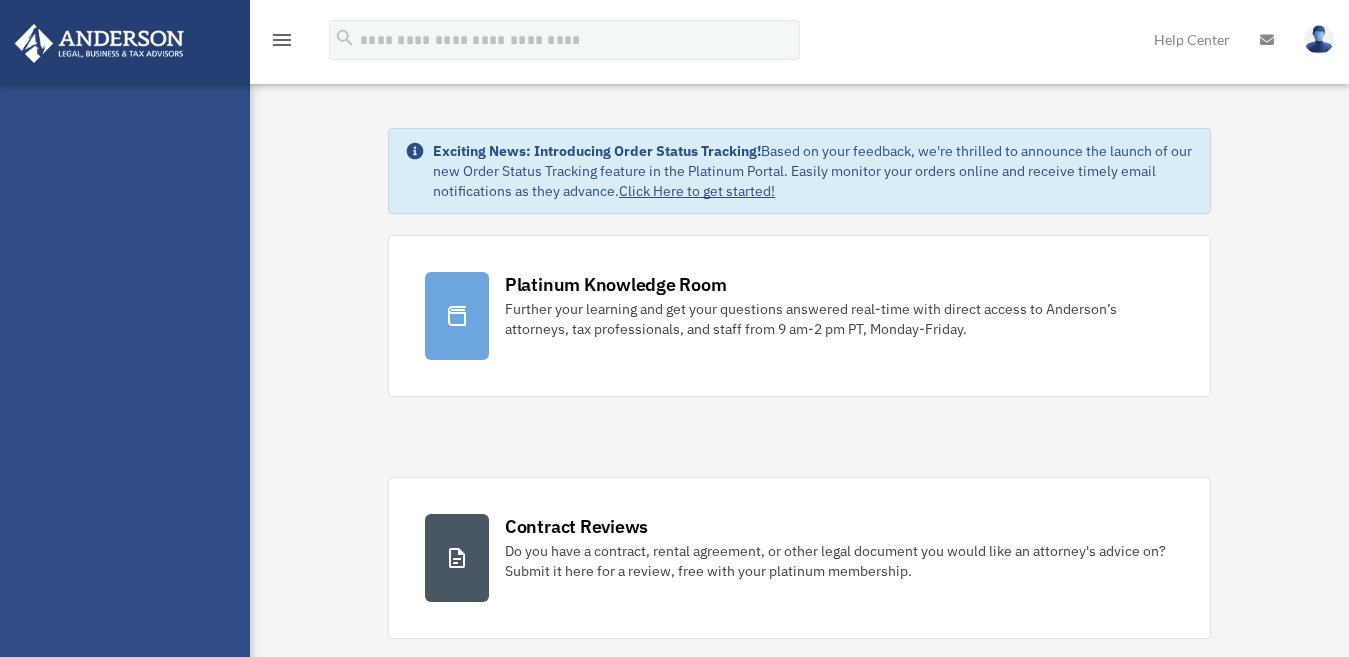 scroll, scrollTop: 0, scrollLeft: 0, axis: both 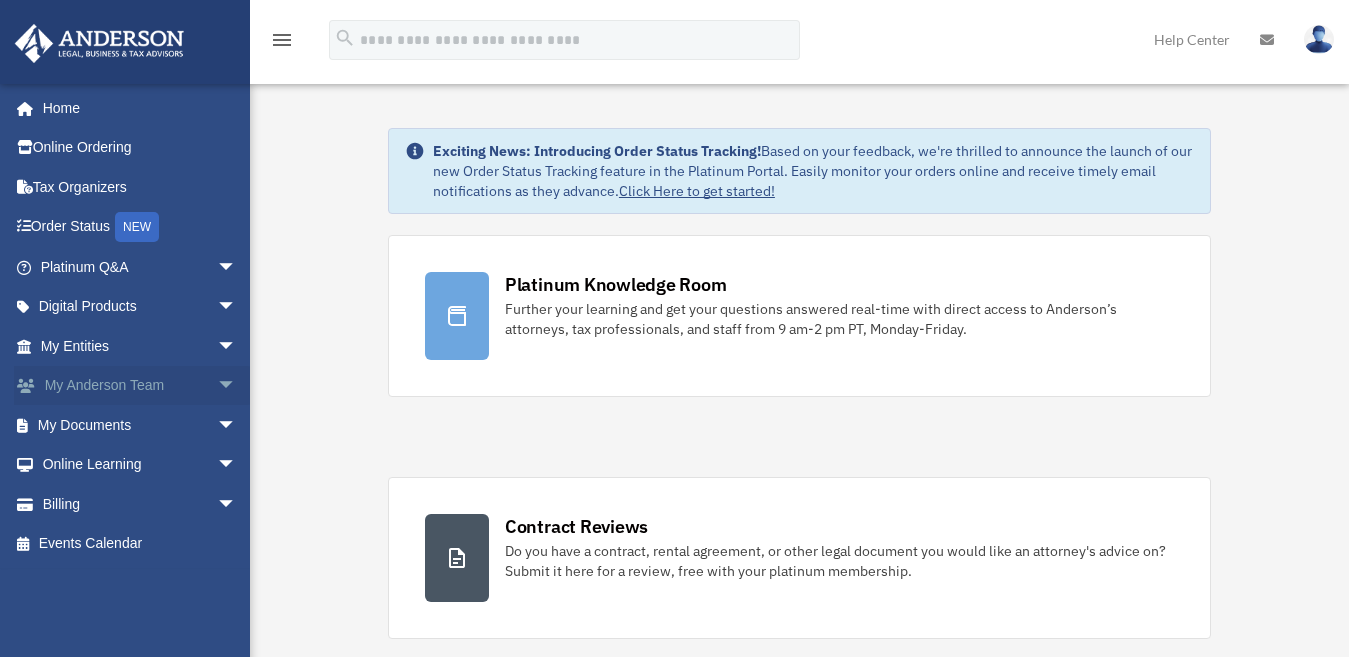 click on "My Anderson Team arrow_drop_down" at bounding box center (140, 386) 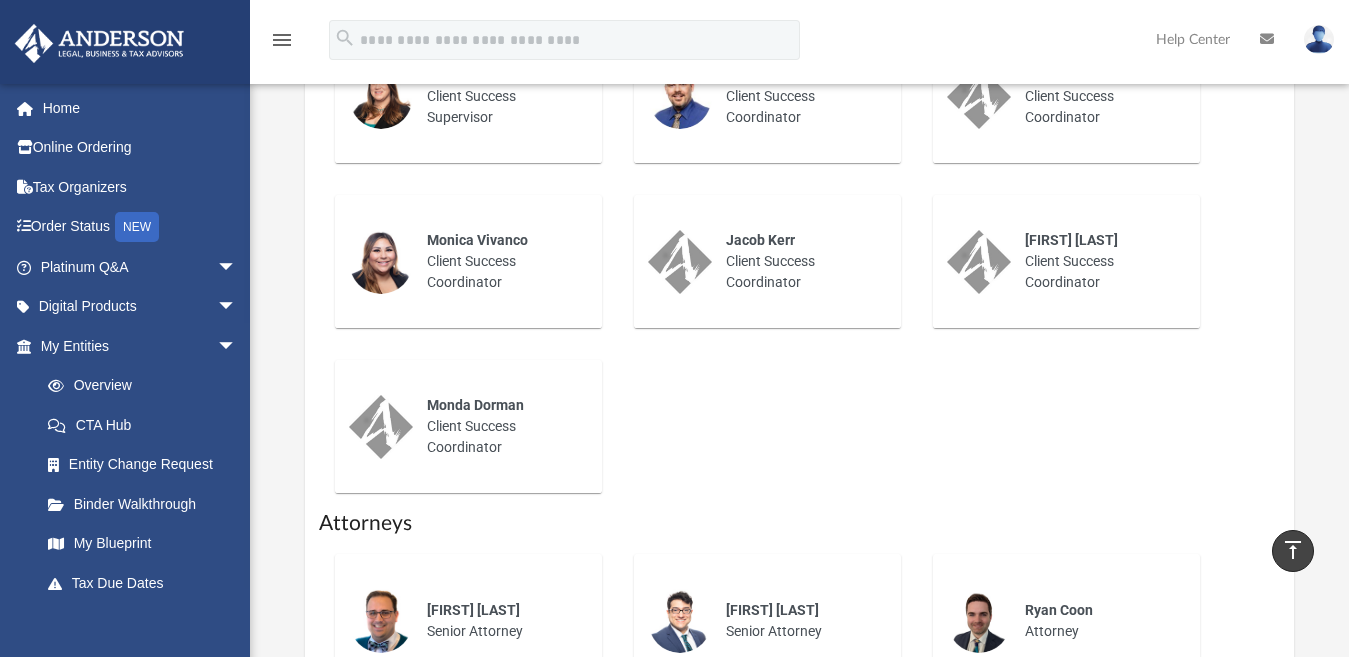 scroll, scrollTop: 800, scrollLeft: 0, axis: vertical 